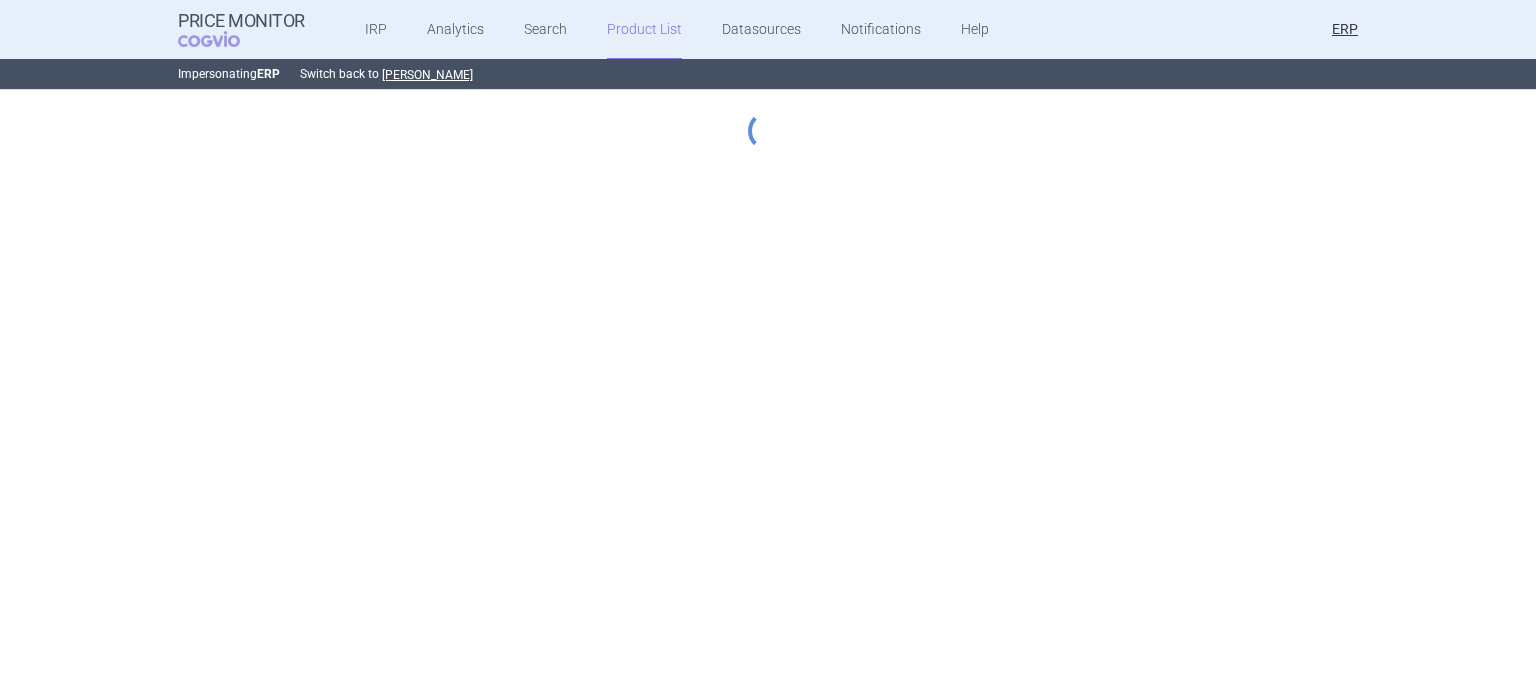 scroll, scrollTop: 0, scrollLeft: 0, axis: both 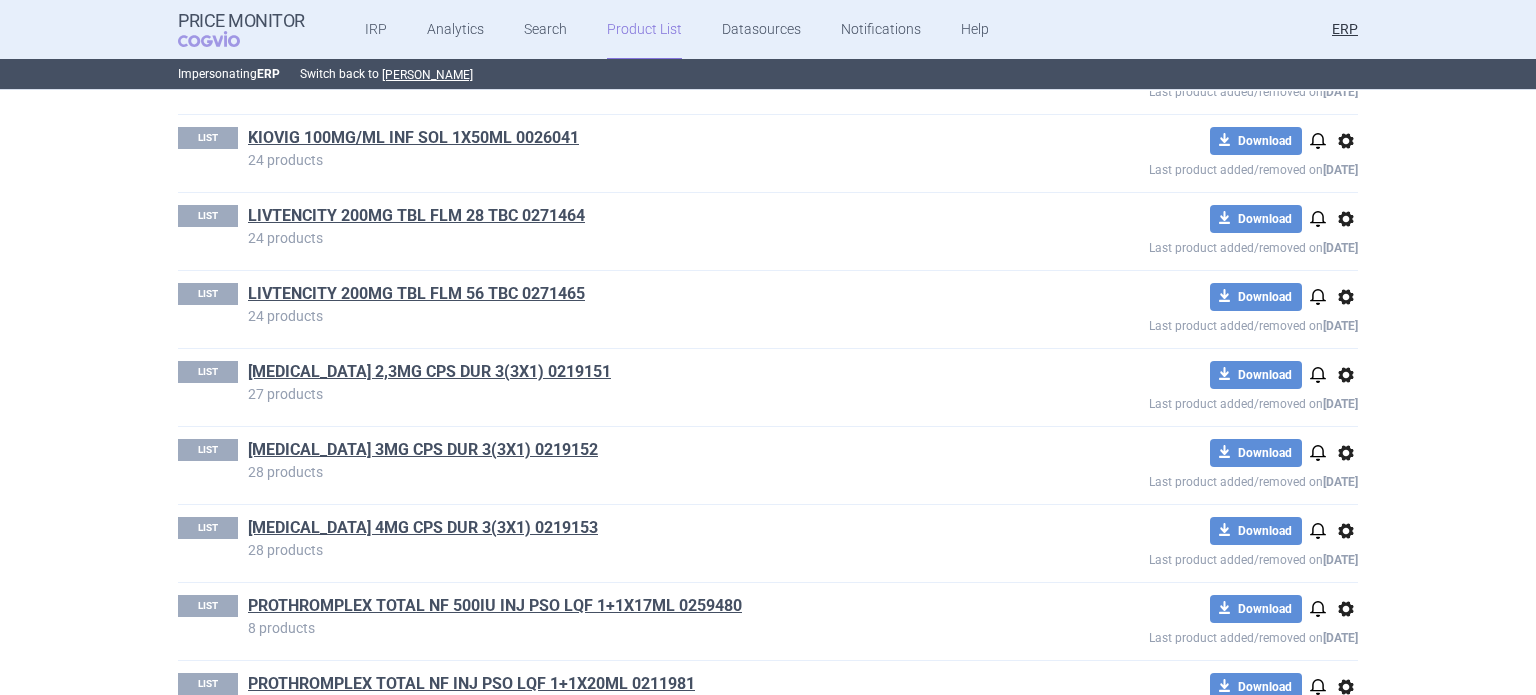 click on "NINLARO 2,3MG CPS DUR 3(3X1) 0219151" at bounding box center (626, 374) 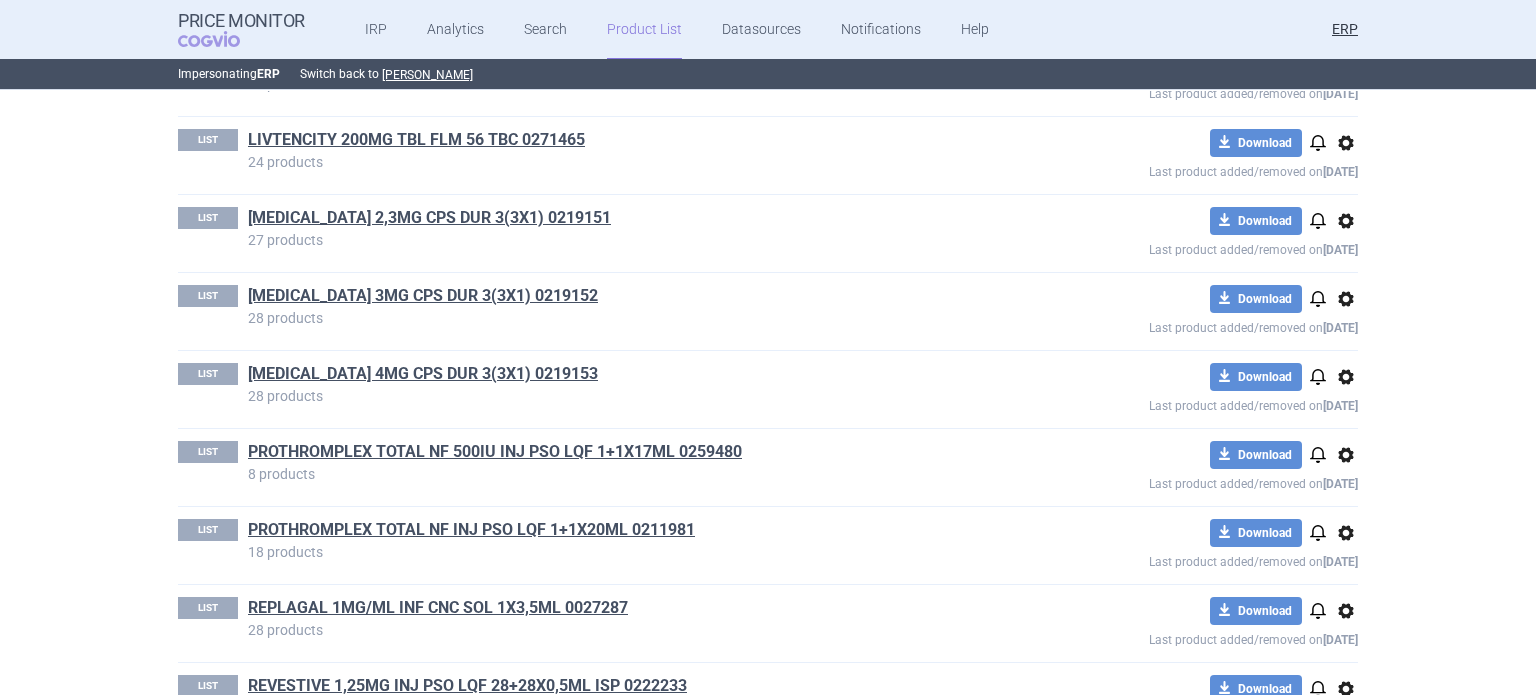 scroll, scrollTop: 4000, scrollLeft: 0, axis: vertical 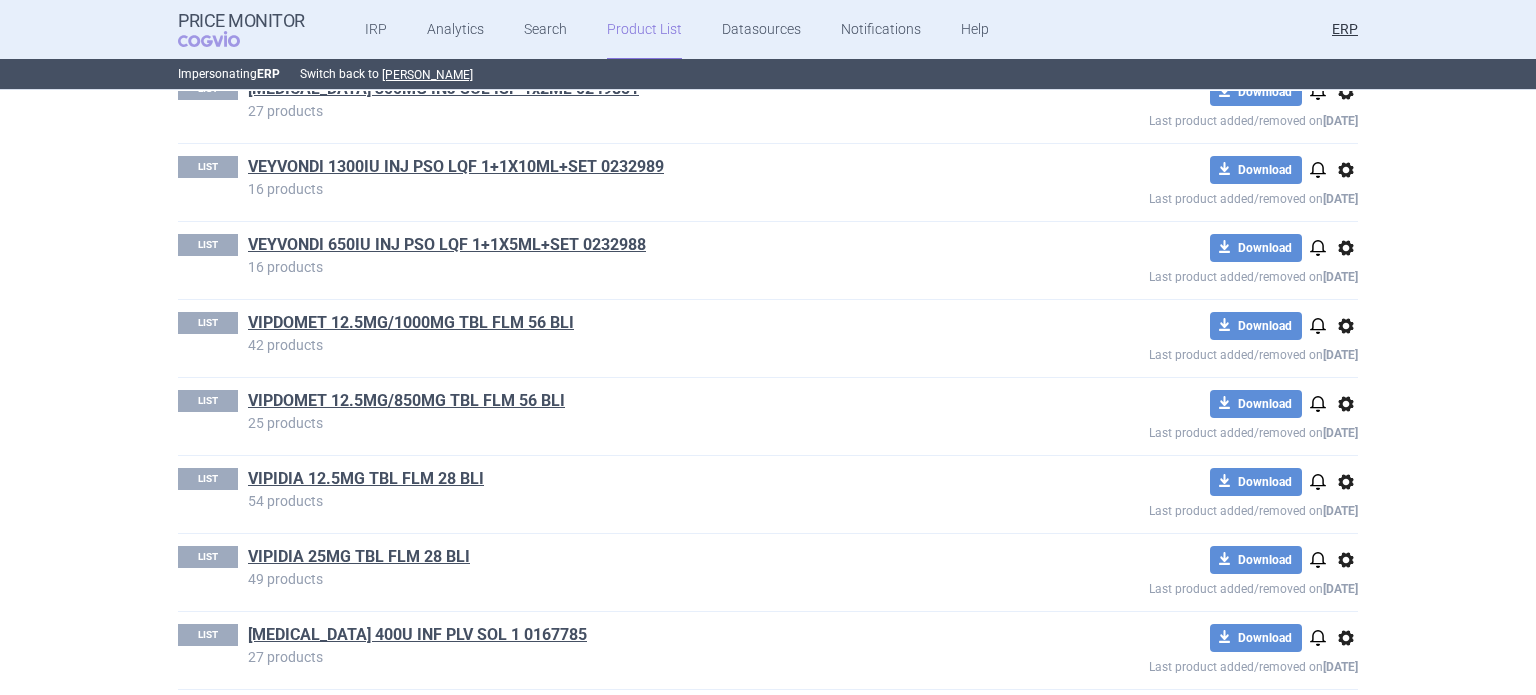 click on "VPRIV 400U INF PLV SOL 1 0167785" at bounding box center [417, 635] 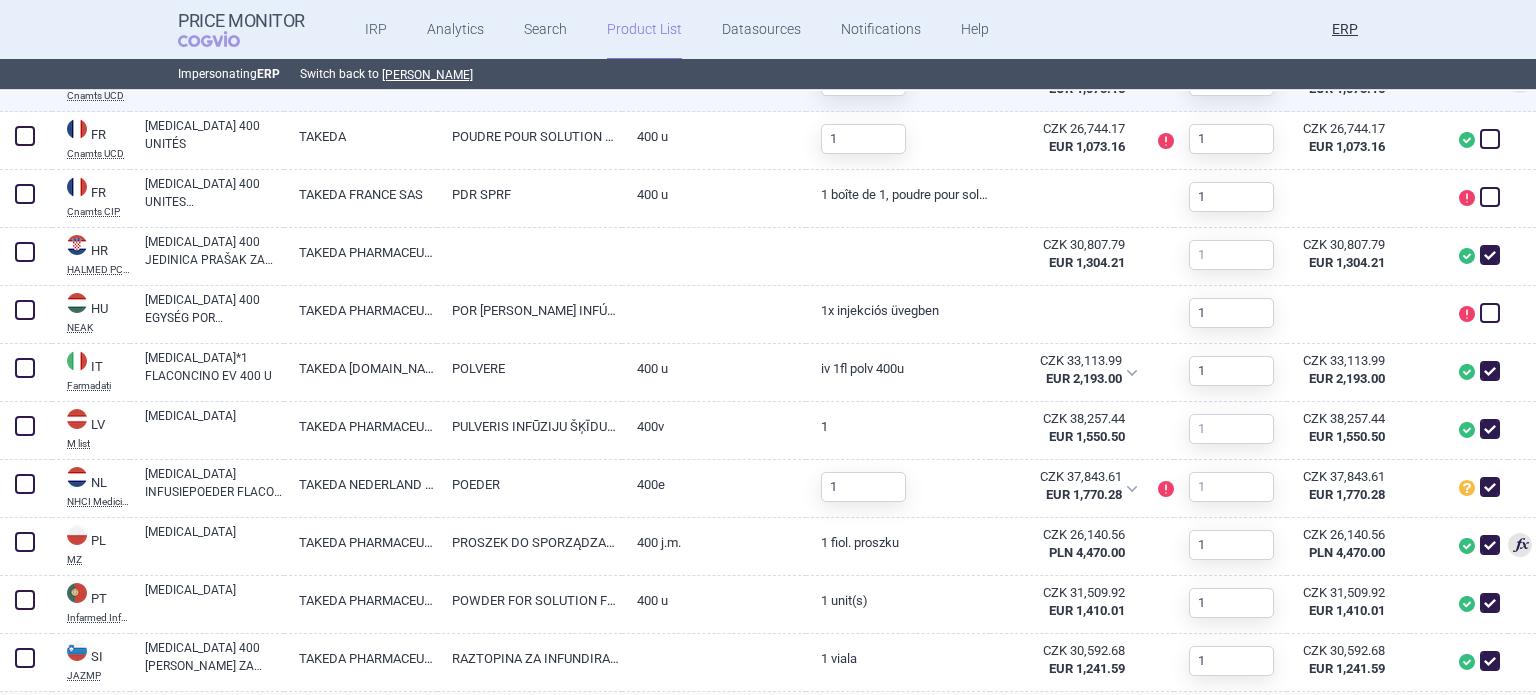 scroll, scrollTop: 1400, scrollLeft: 0, axis: vertical 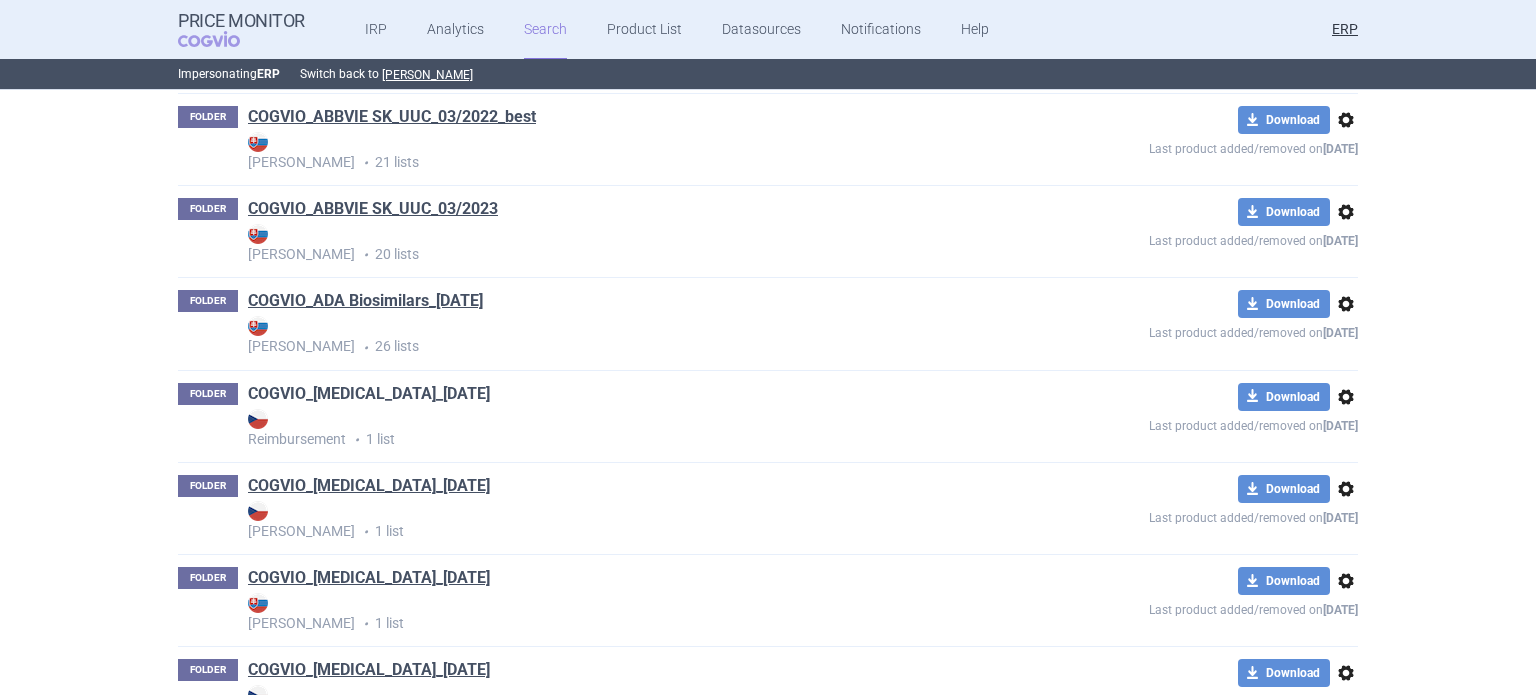 click on "COGVIO_ADCETRIS_09.07.2025" at bounding box center (369, 394) 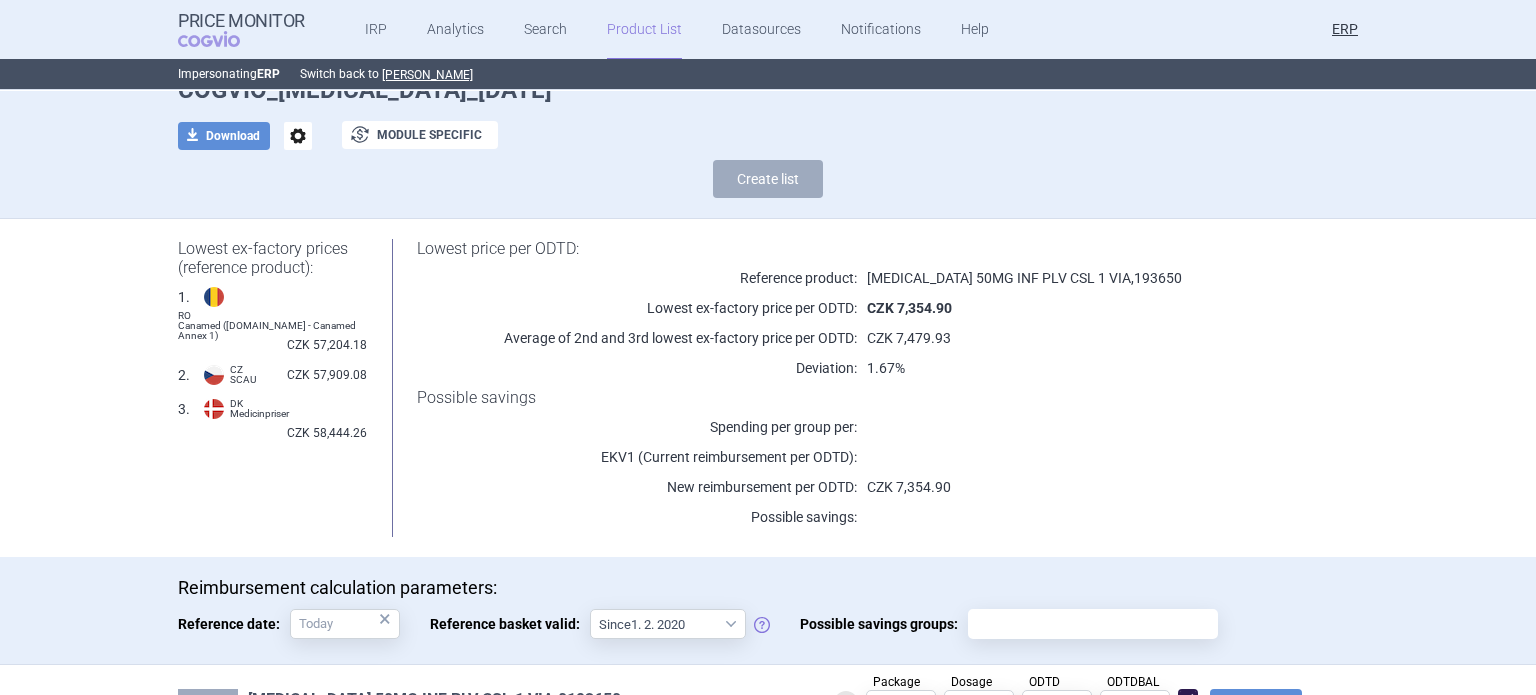 scroll, scrollTop: 189, scrollLeft: 0, axis: vertical 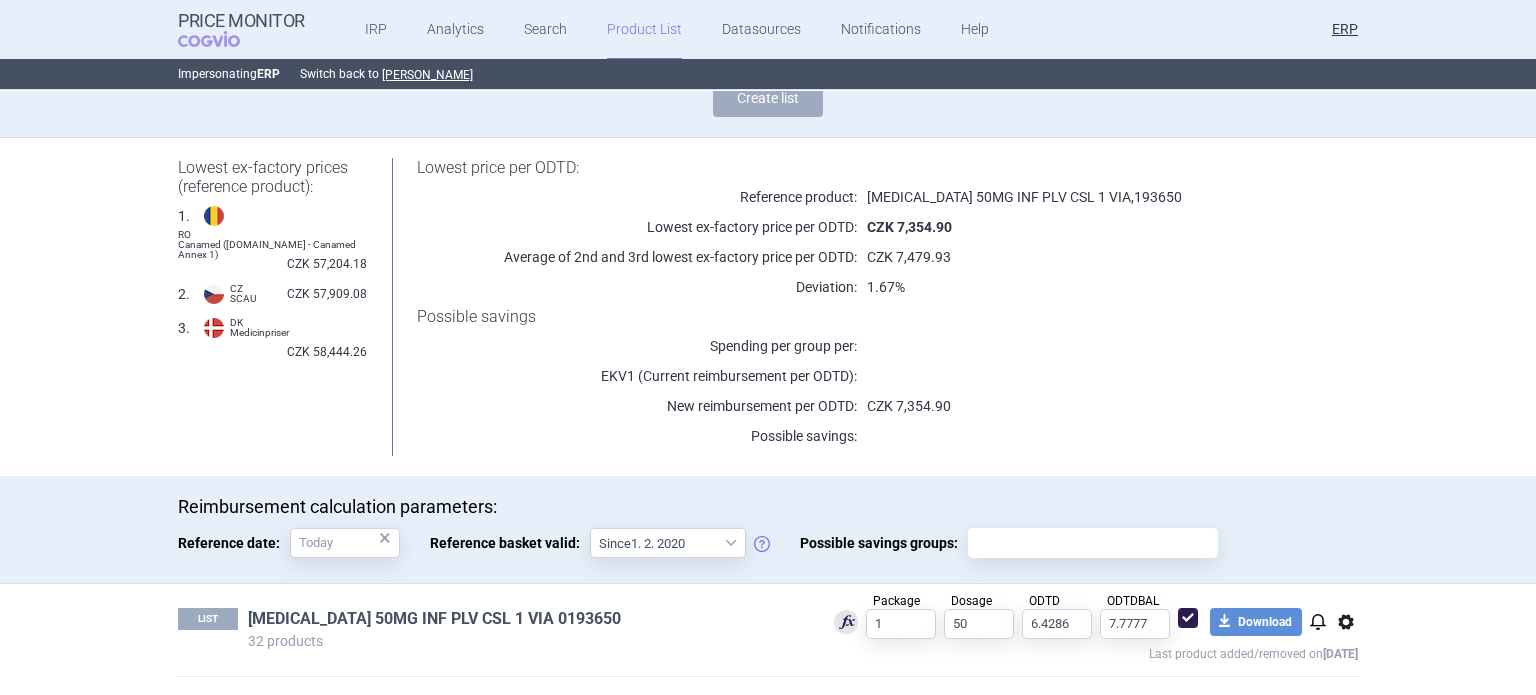 click on "ADCETRIS 50MG INF PLV CSL 1 VIA 0193650" at bounding box center (434, 619) 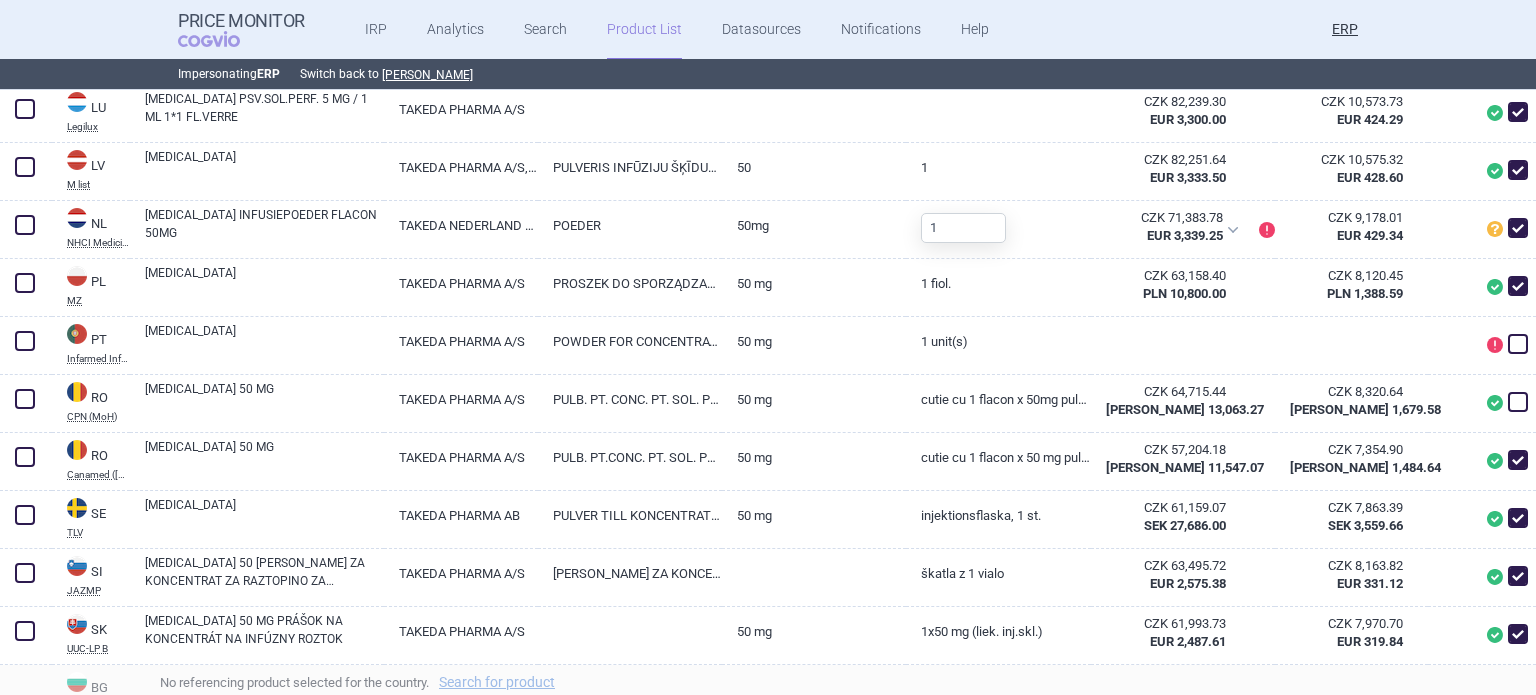 scroll, scrollTop: 1700, scrollLeft: 0, axis: vertical 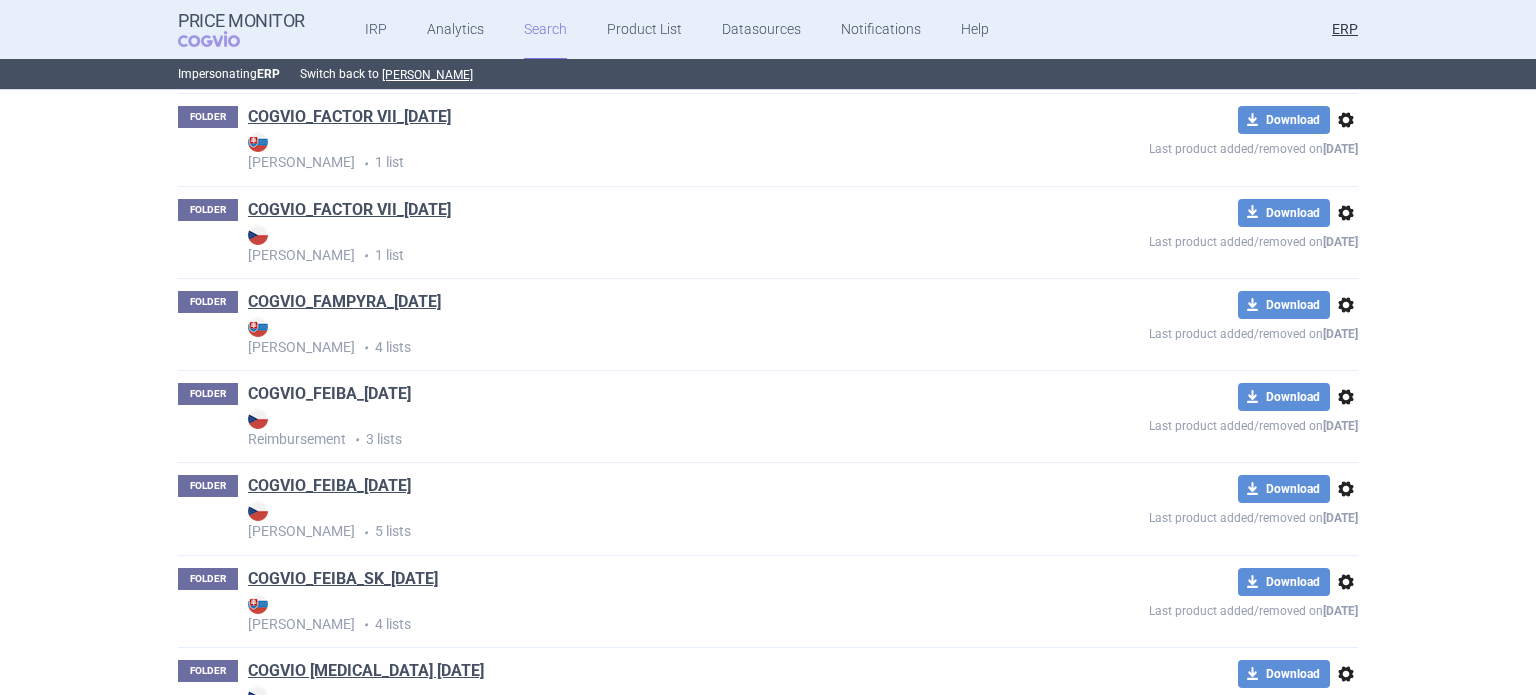 drag, startPoint x: 302, startPoint y: 379, endPoint x: 297, endPoint y: 392, distance: 13.928389 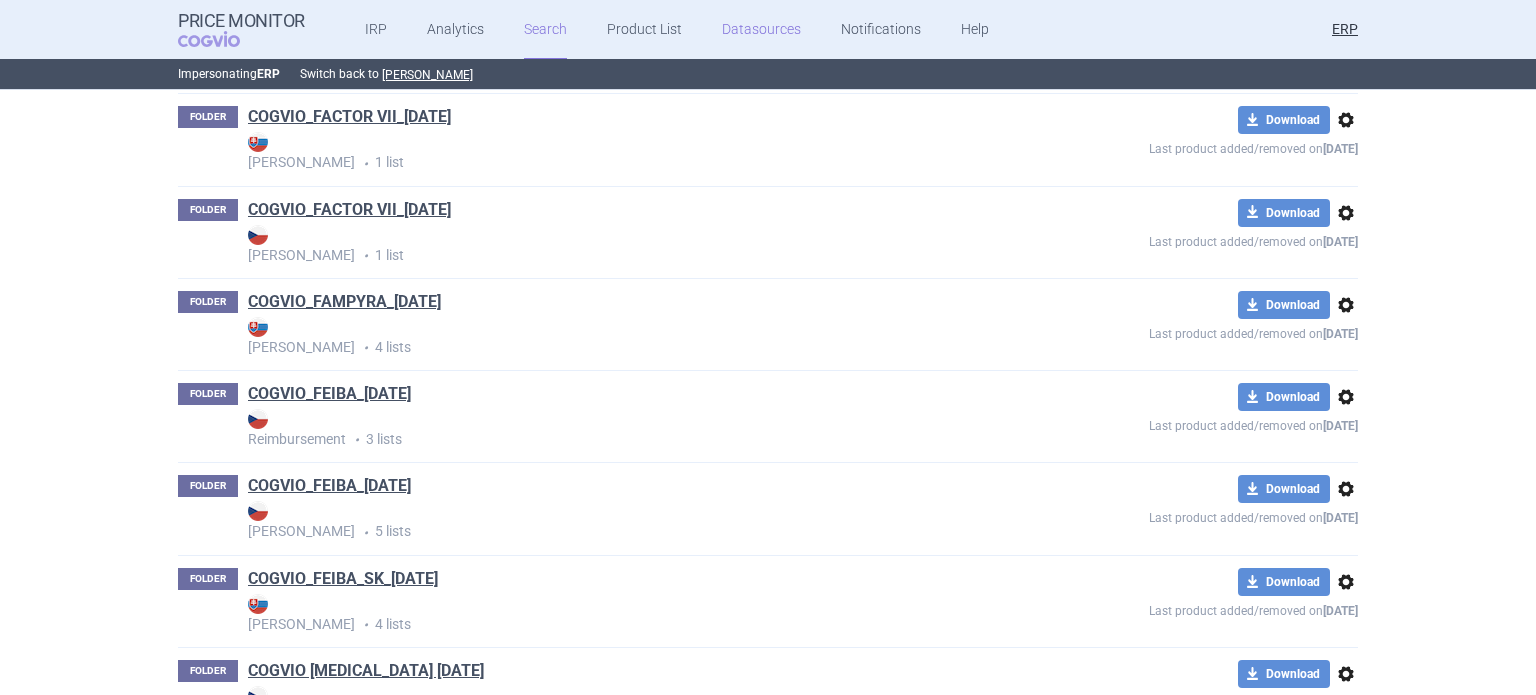 scroll, scrollTop: 31573, scrollLeft: 0, axis: vertical 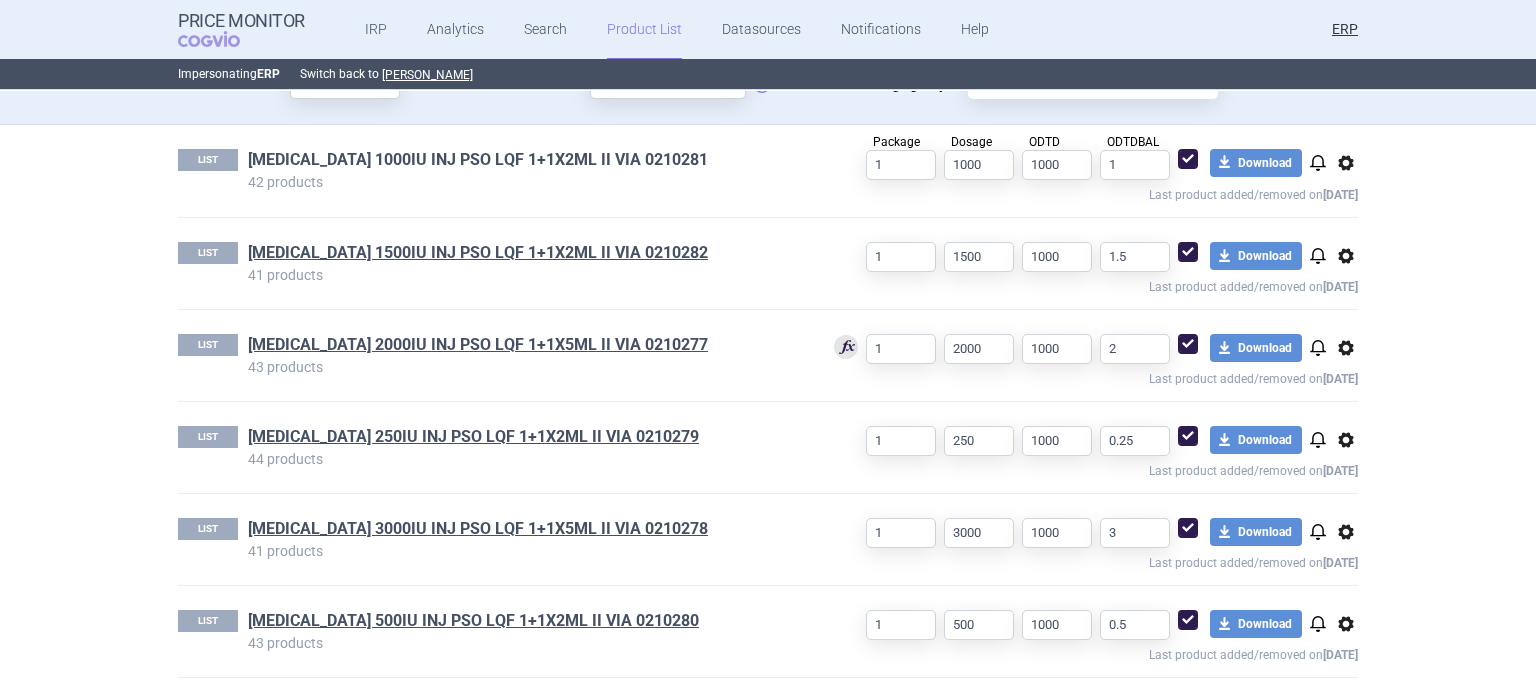 drag, startPoint x: 586, startPoint y: 173, endPoint x: 596, endPoint y: 163, distance: 14.142136 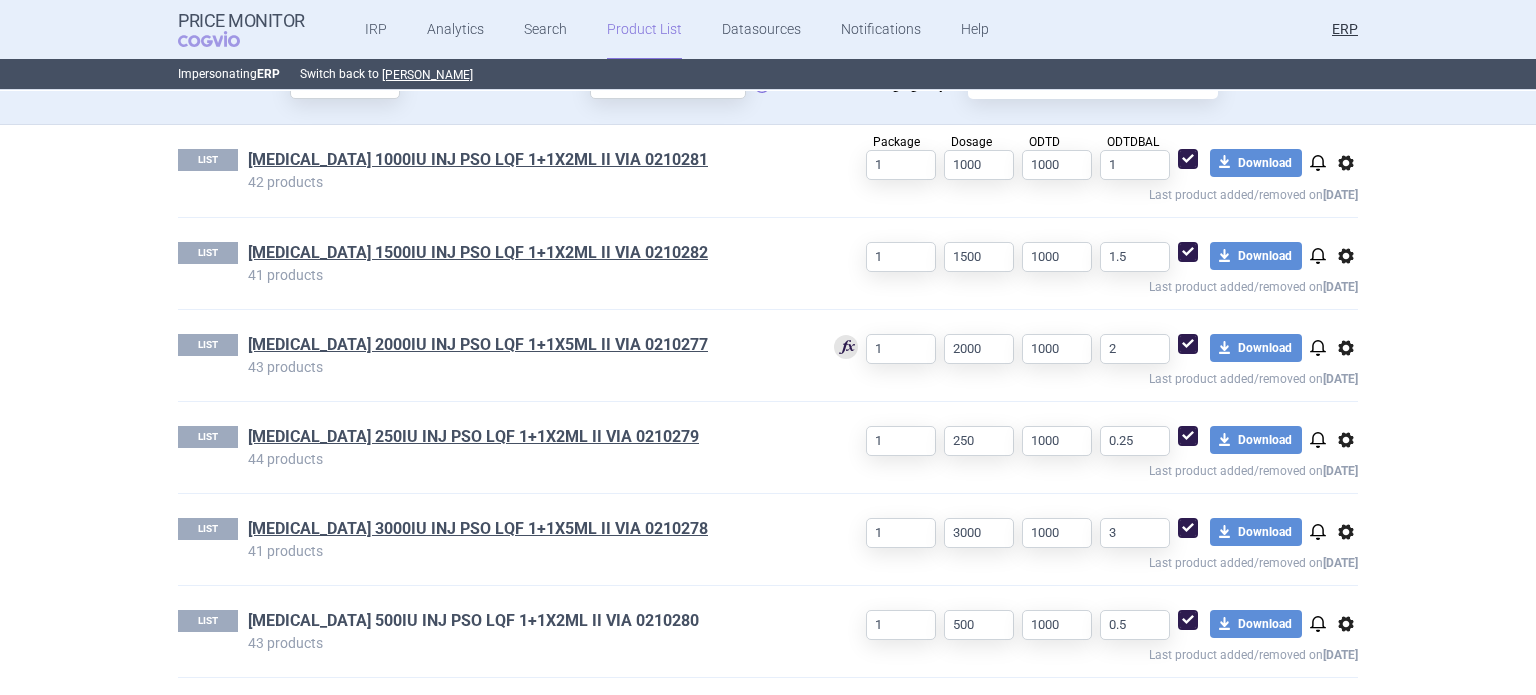 click on "[MEDICAL_DATA] 500IU INJ PSO LQF 1+1X2ML II VIA 0210280" at bounding box center (473, 621) 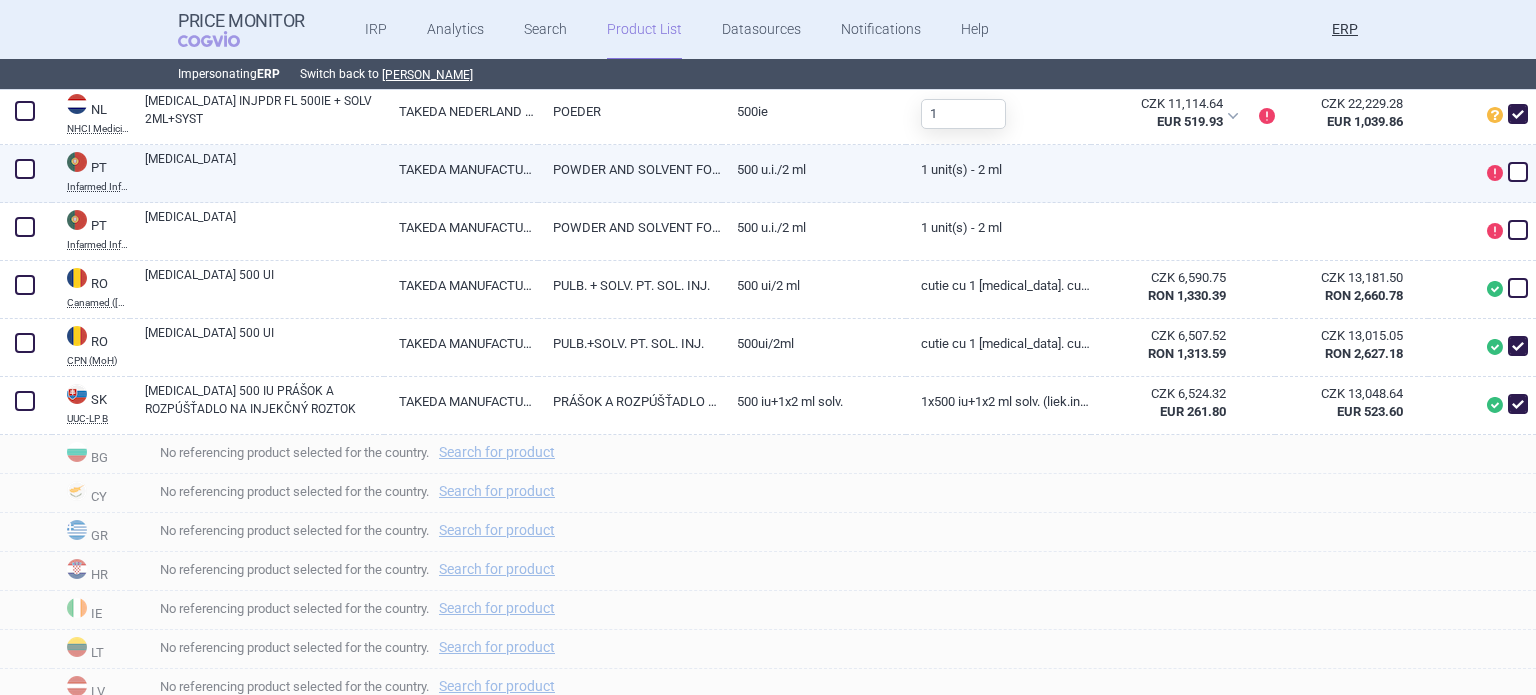 scroll, scrollTop: 1600, scrollLeft: 0, axis: vertical 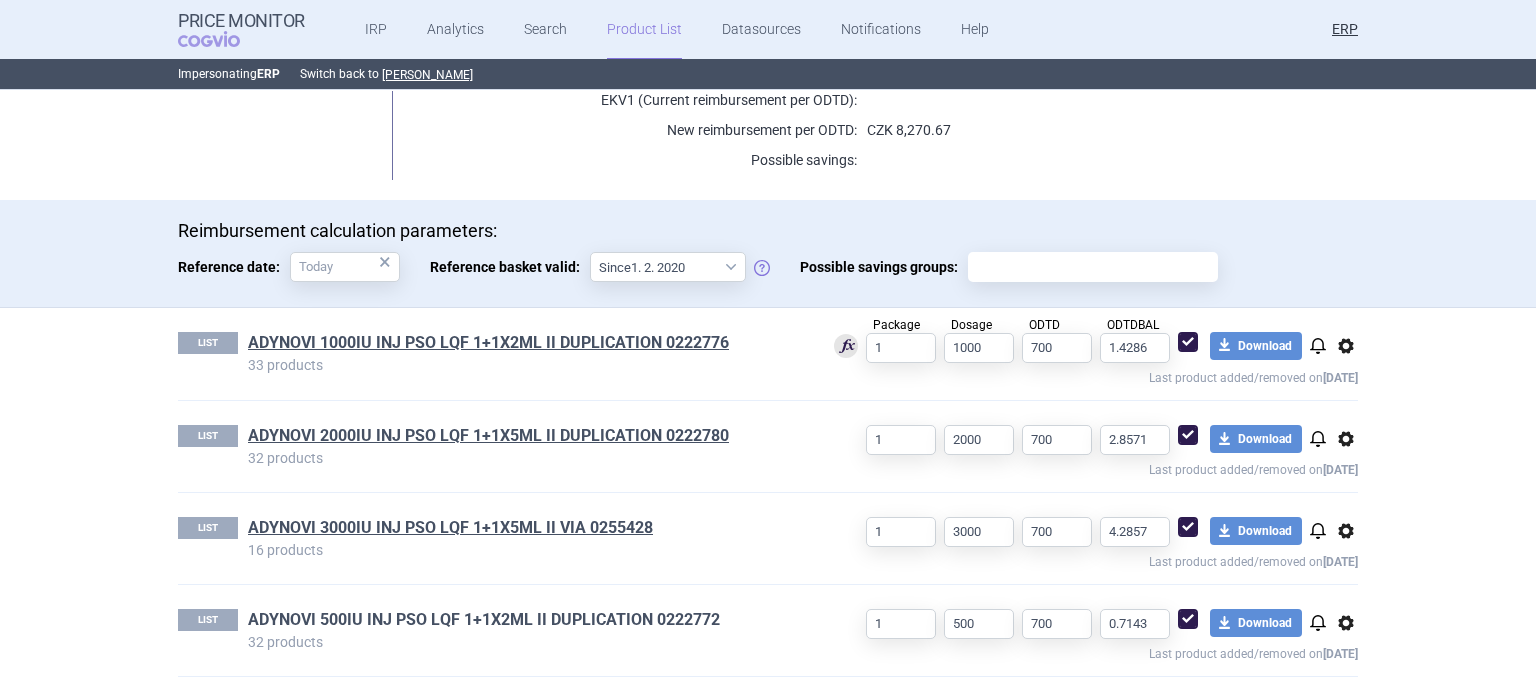 click on "ADYNOVI 500IU INJ PSO LQF 1+1X2ML II DUPLICATION 0222772" at bounding box center (484, 620) 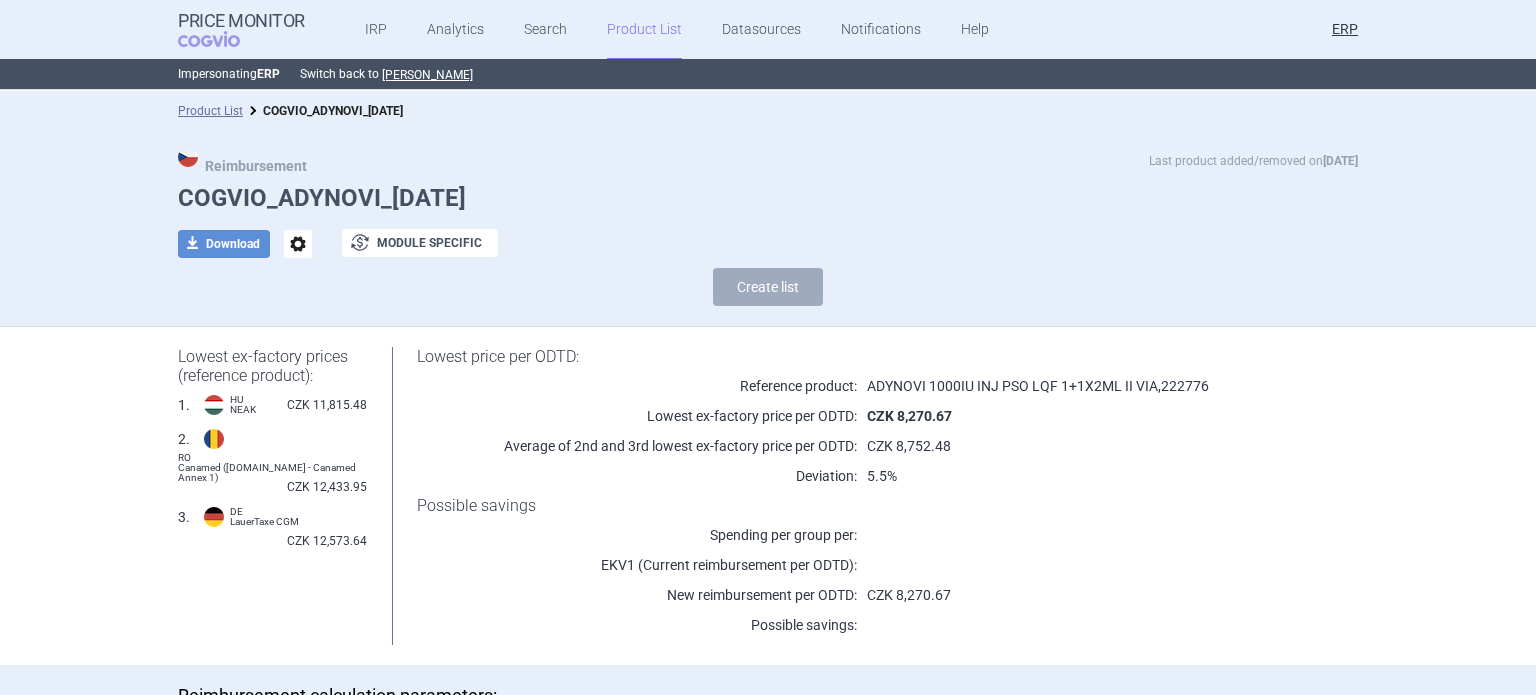 select on "2020-02-01" 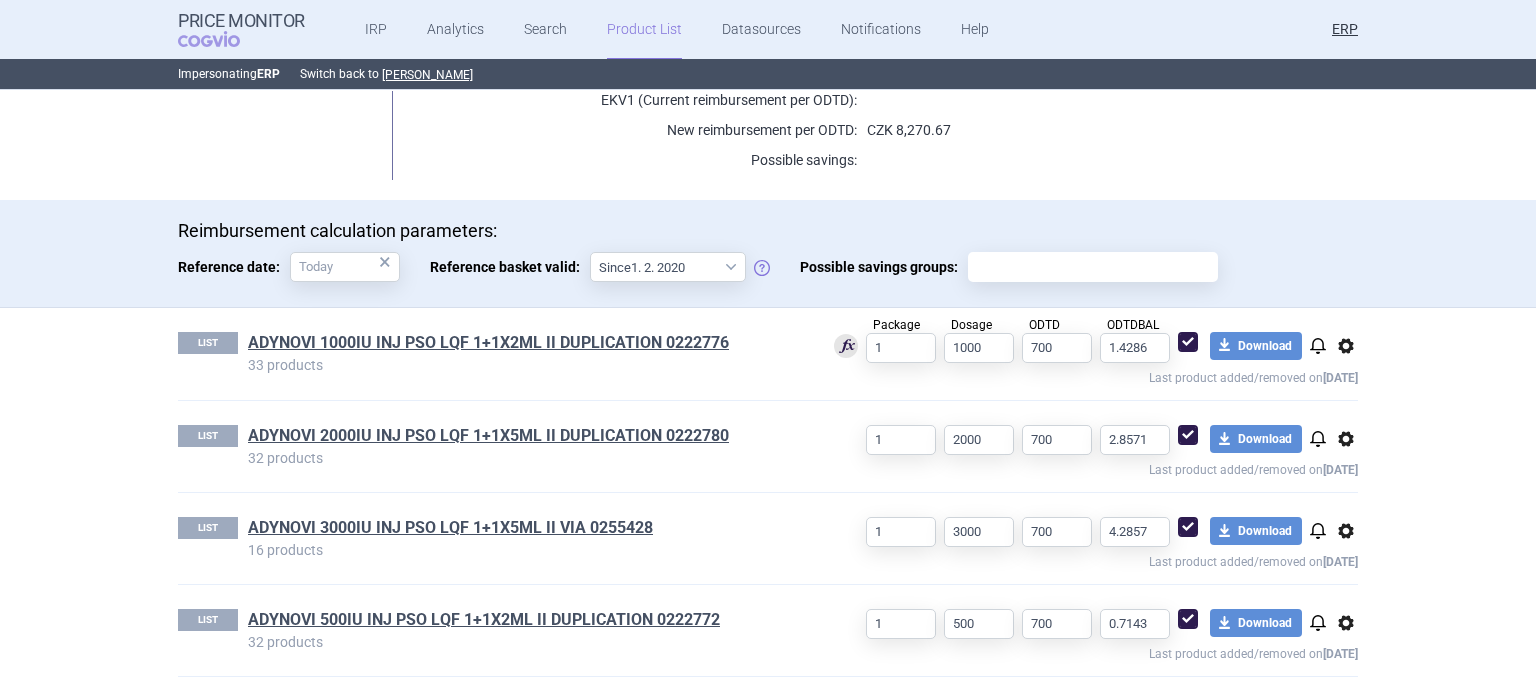 drag, startPoint x: 537, startPoint y: 621, endPoint x: 612, endPoint y: 379, distance: 253.35548 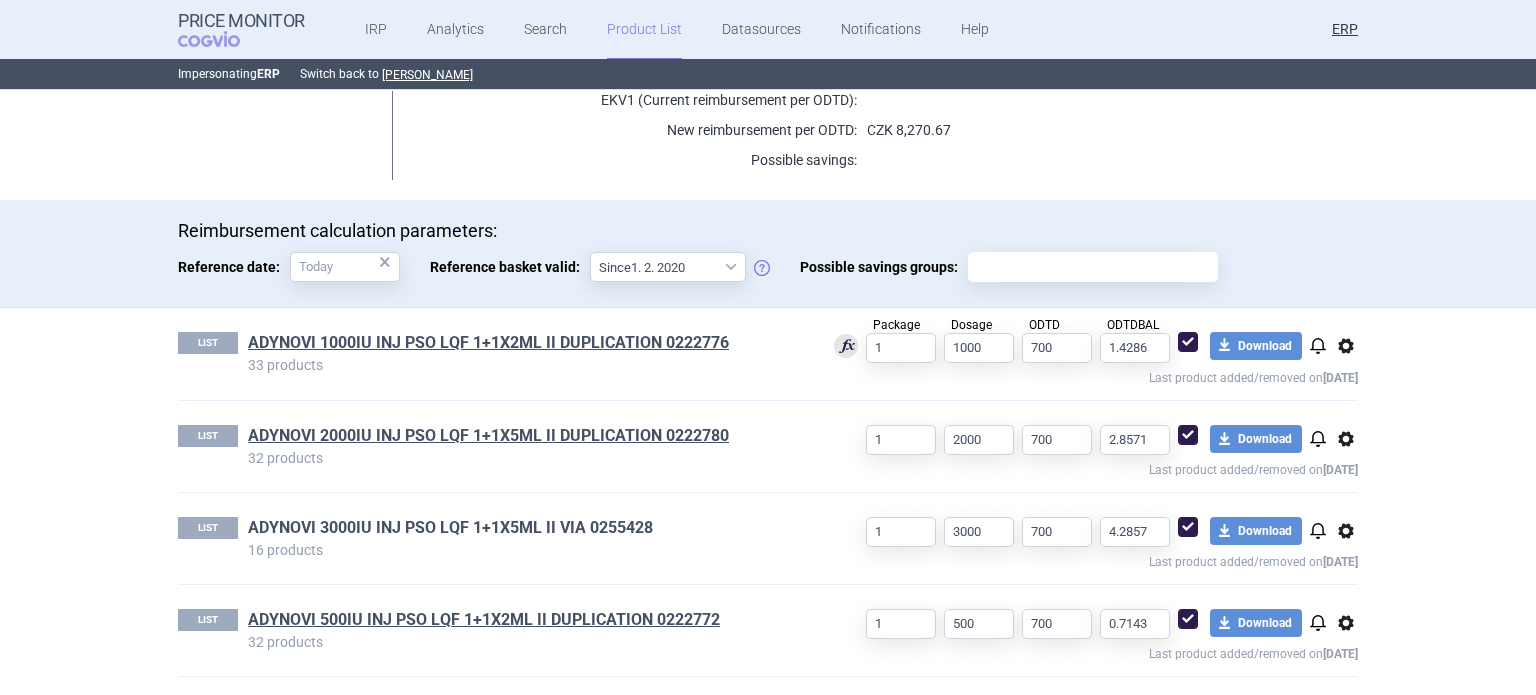 click on "ADYNOVI 3000IU INJ PSO LQF 1+1X5ML II VIA 0255428" at bounding box center [450, 528] 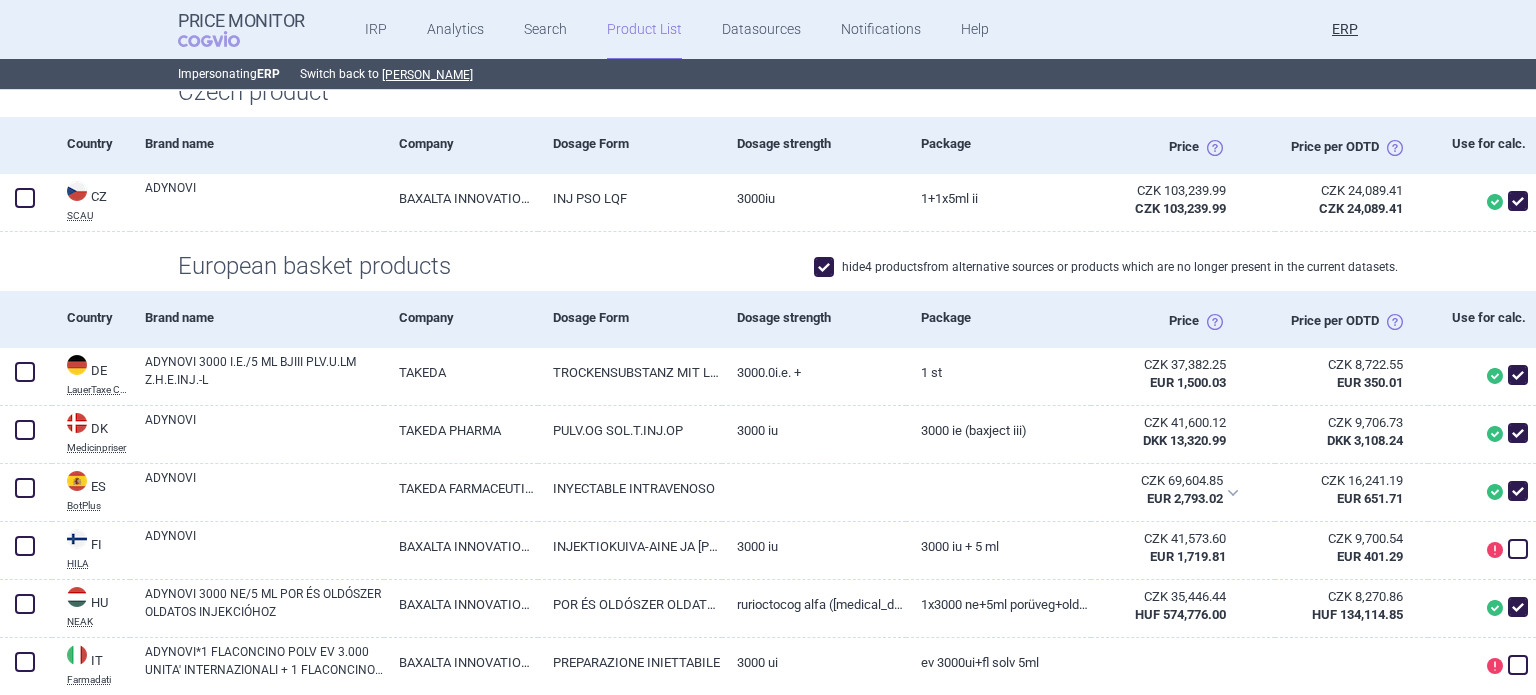 scroll, scrollTop: 400, scrollLeft: 0, axis: vertical 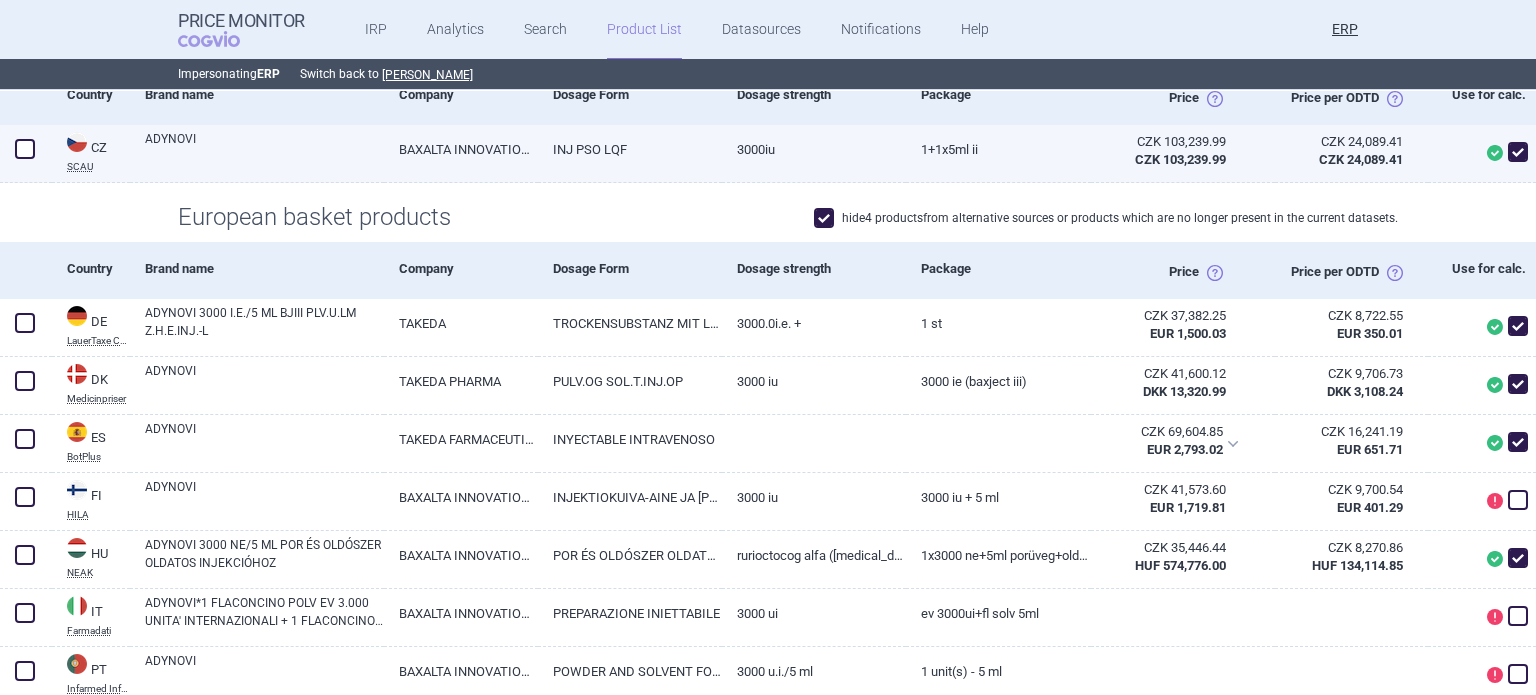 click on "BAXALTA INNOVATIONS GMBH, [GEOGRAPHIC_DATA]" at bounding box center (461, 149) 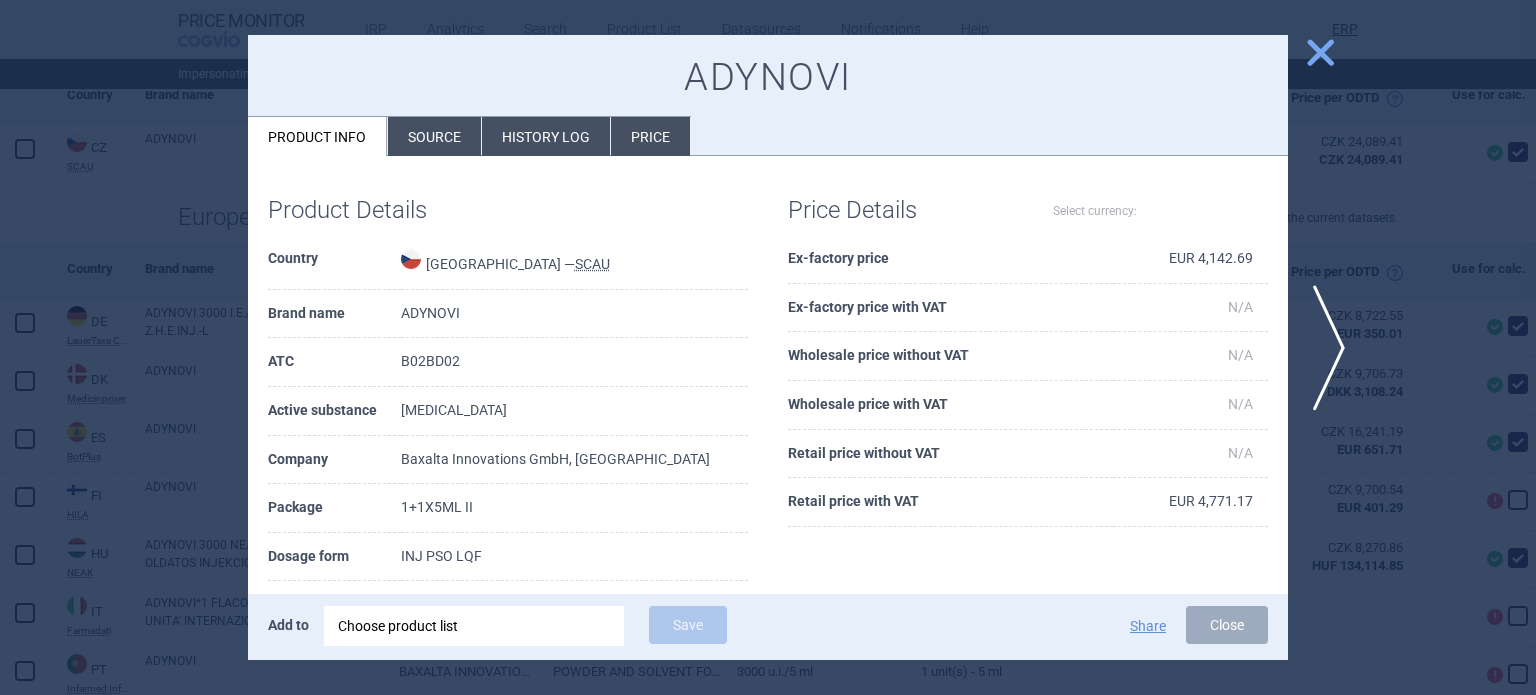 select on "EUR" 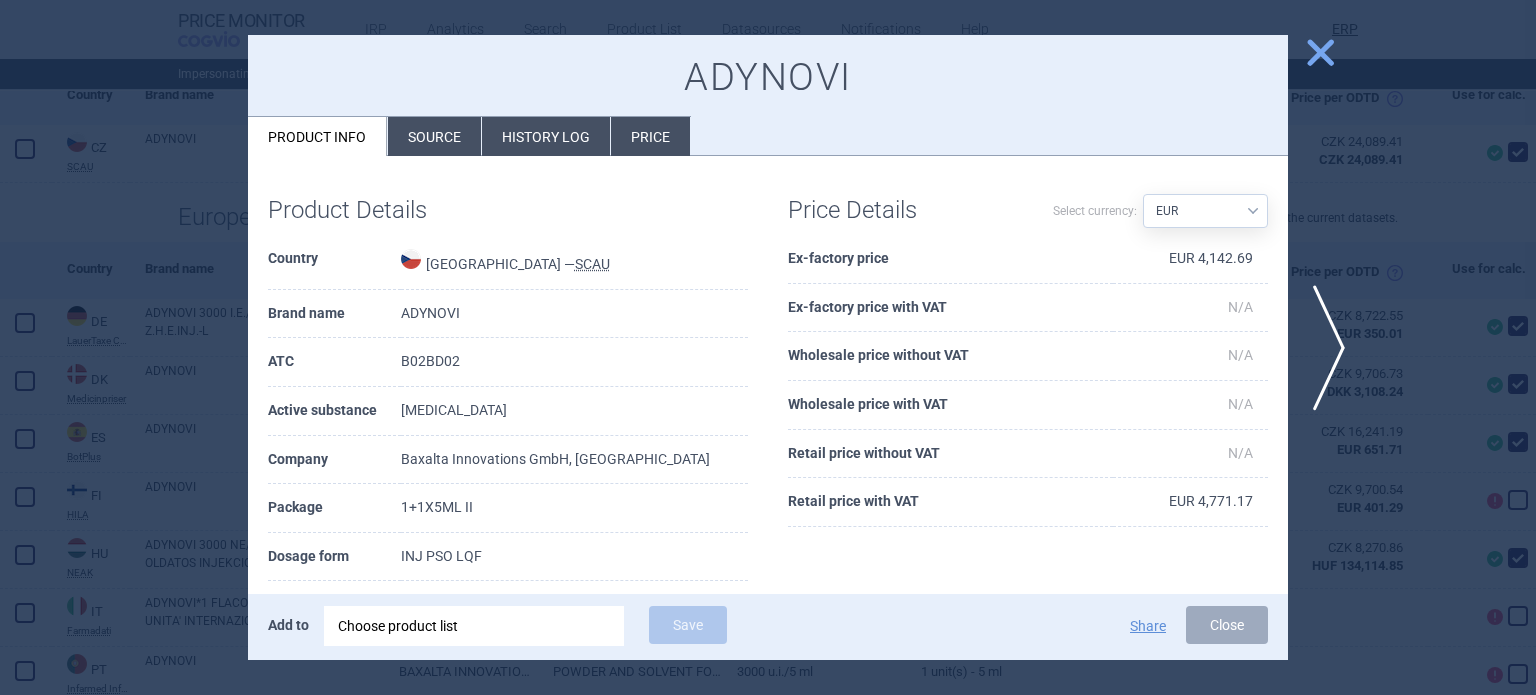 click on "Source" at bounding box center (434, 136) 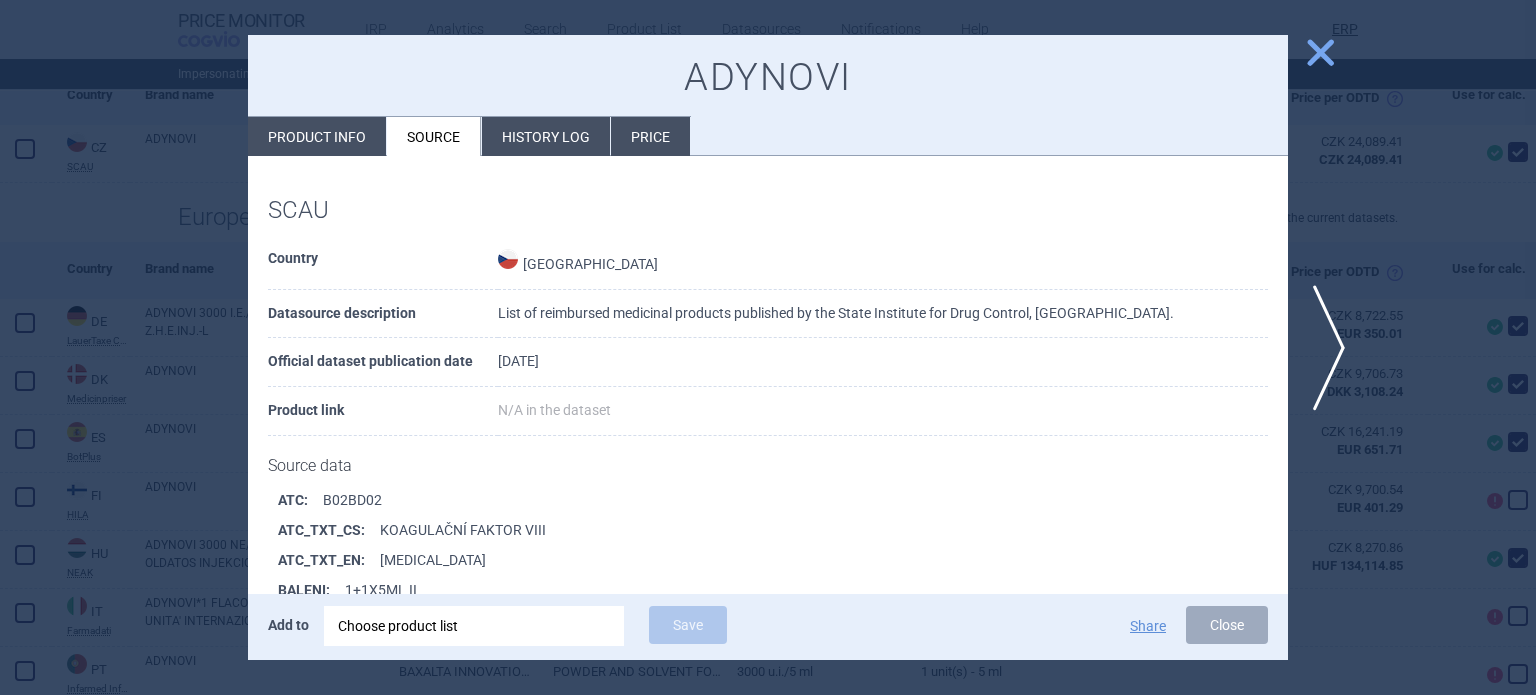 scroll, scrollTop: 723, scrollLeft: 0, axis: vertical 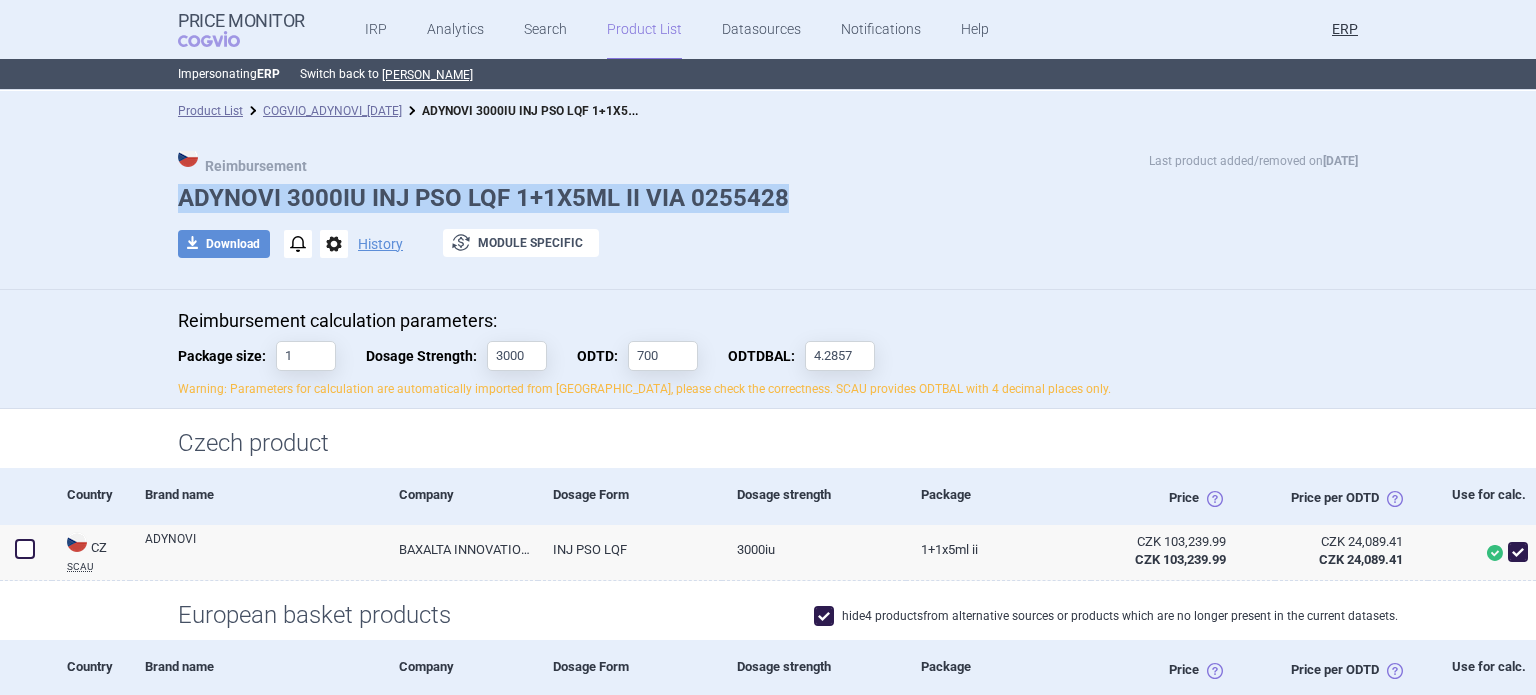 drag, startPoint x: 784, startPoint y: 194, endPoint x: 166, endPoint y: 191, distance: 618.00726 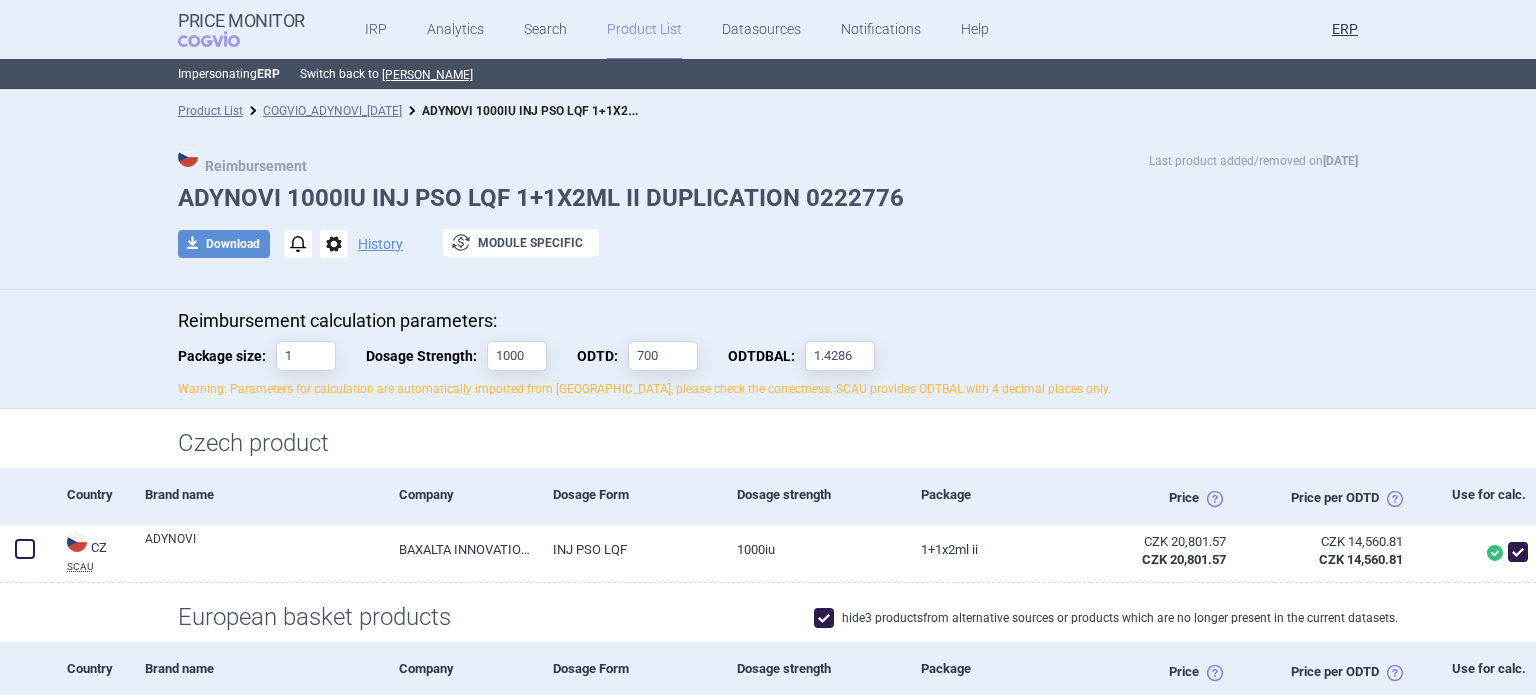 scroll, scrollTop: 0, scrollLeft: 0, axis: both 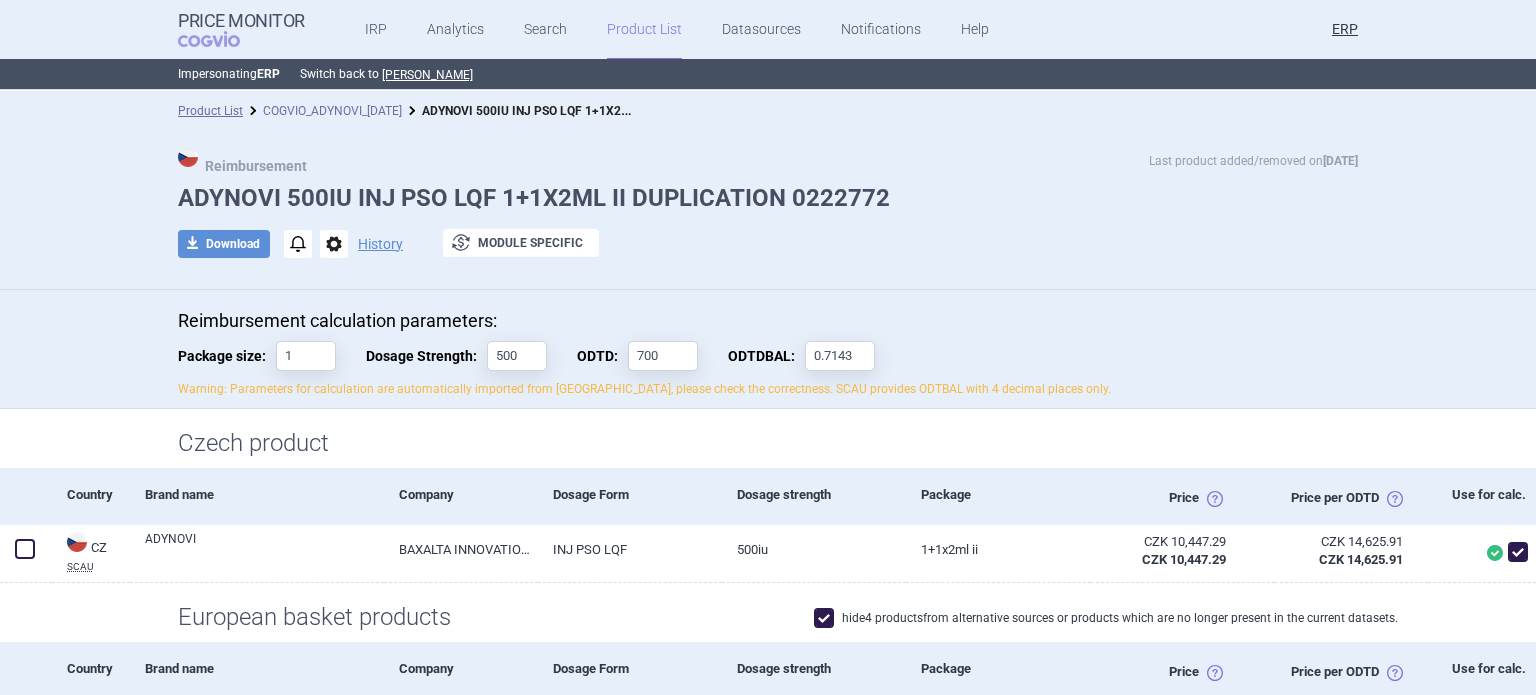 click on "COGVIO_ADYNOVI_[DATE]" at bounding box center (332, 111) 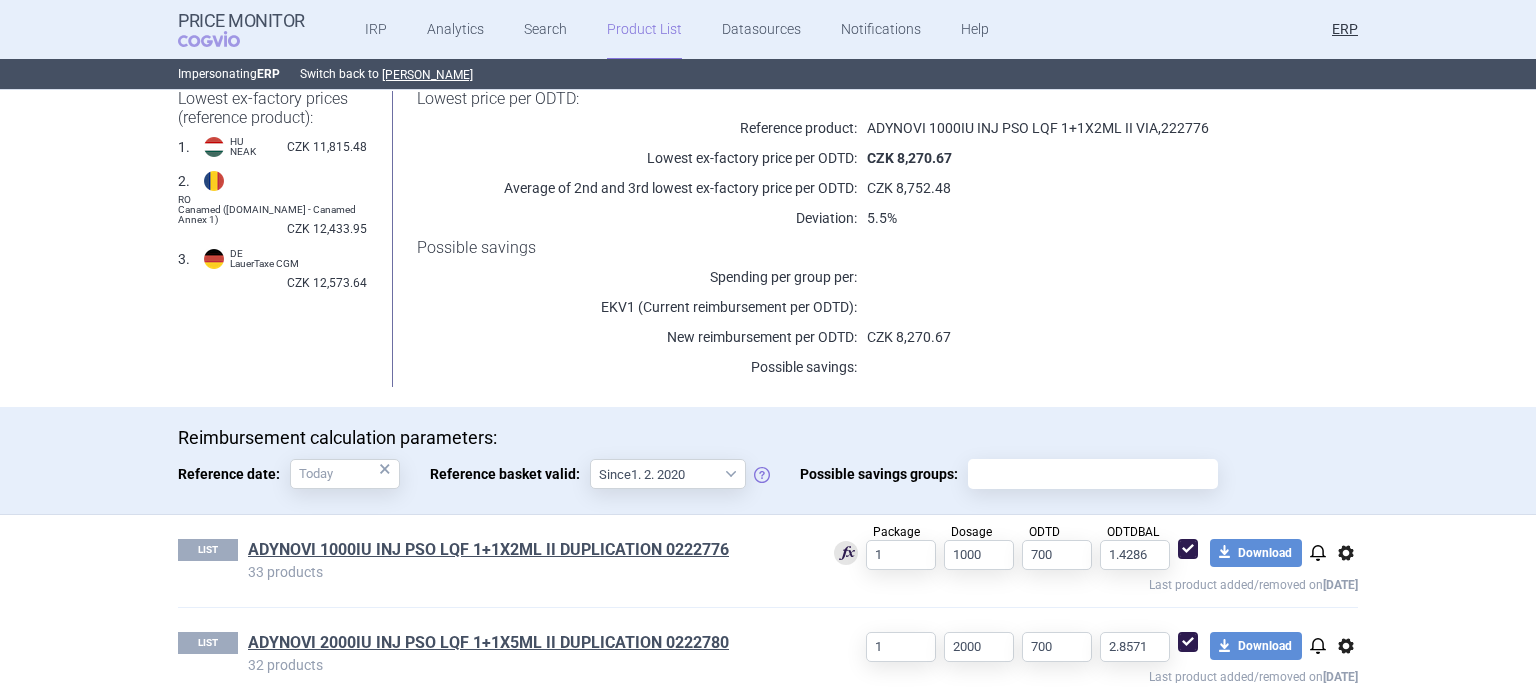 scroll, scrollTop: 465, scrollLeft: 0, axis: vertical 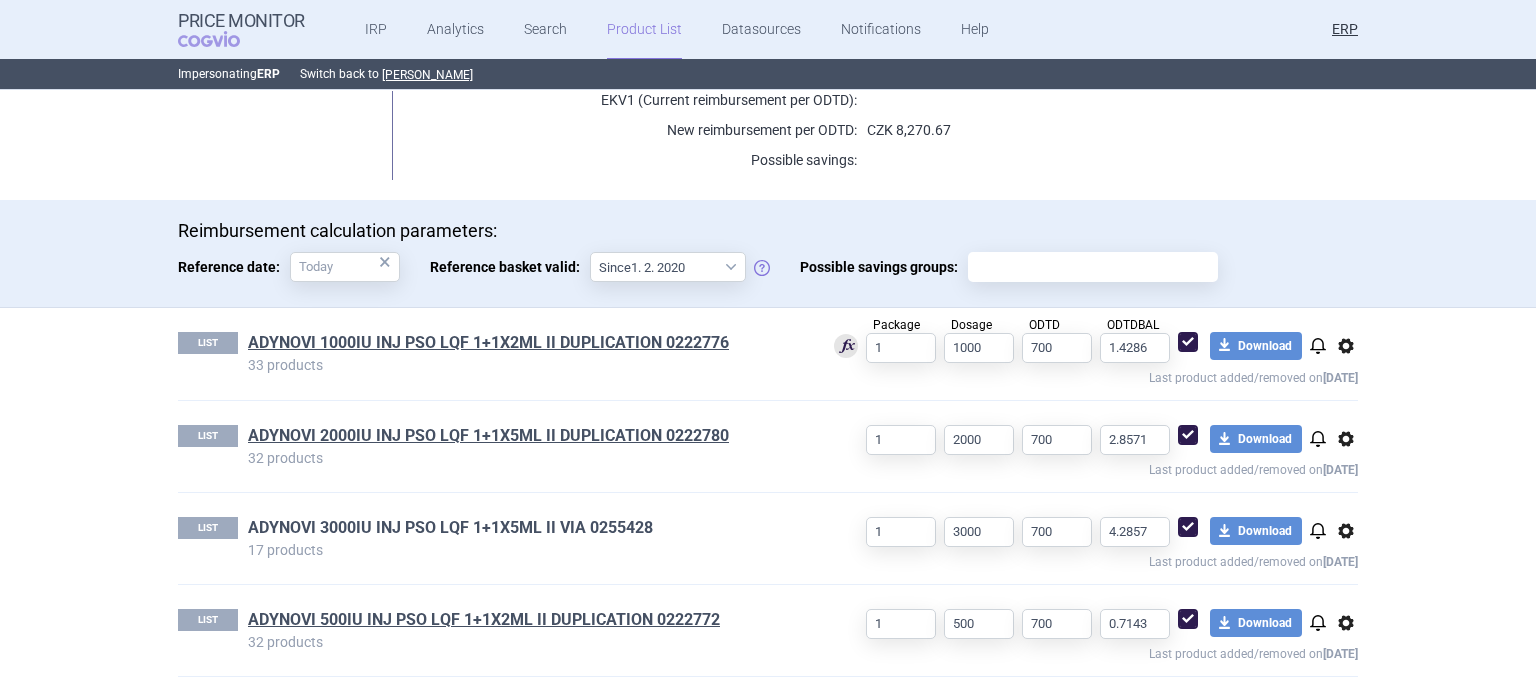 click on "ADYNOVI 3000IU INJ PSO LQF 1+1X5ML II VIA 0255428" at bounding box center (450, 528) 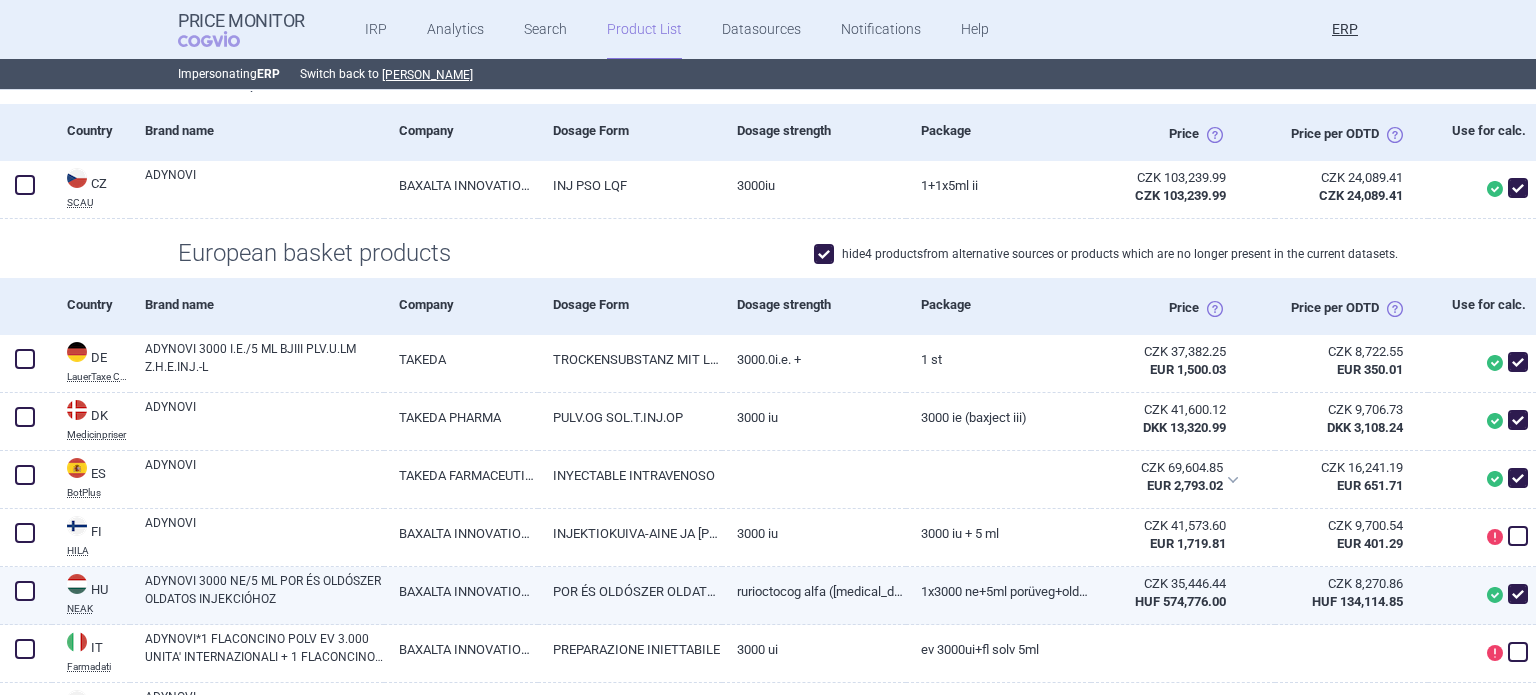 scroll, scrollTop: 0, scrollLeft: 0, axis: both 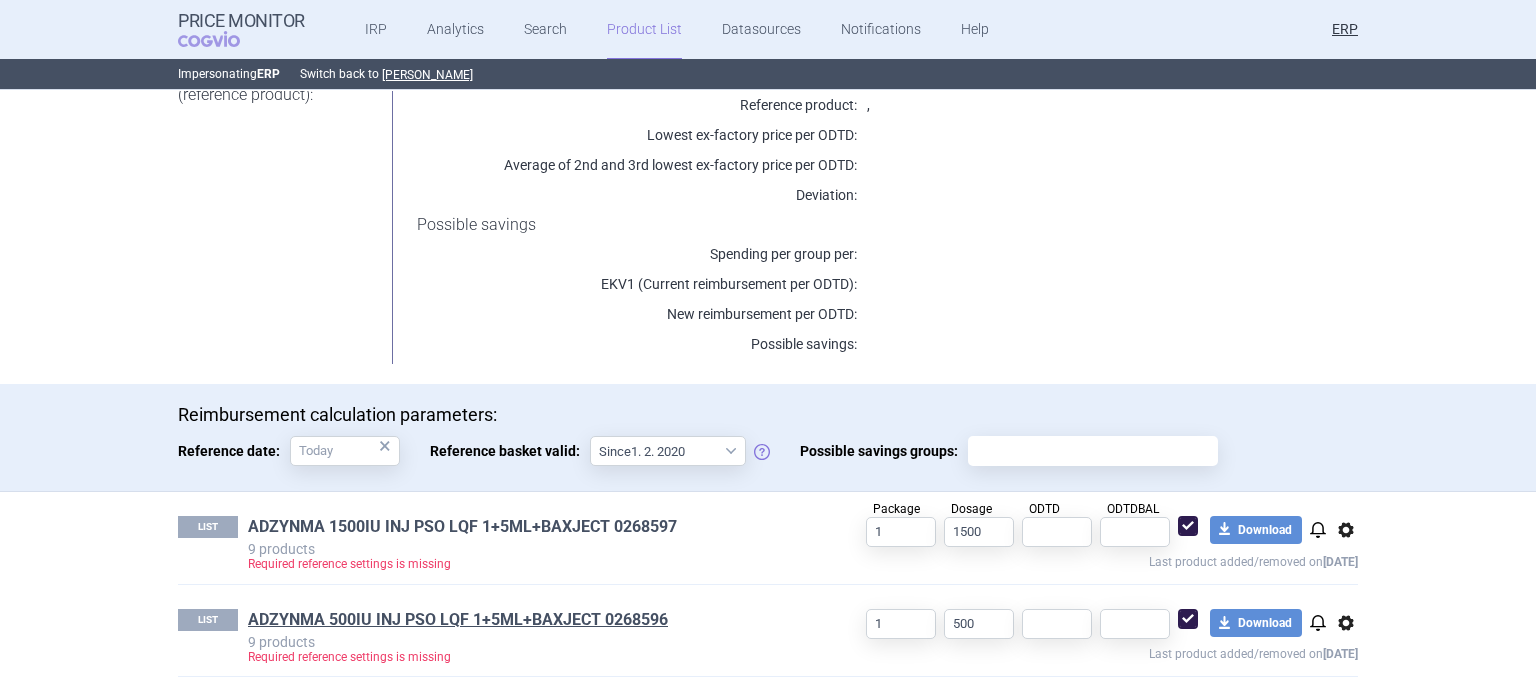 drag, startPoint x: 552, startPoint y: 505, endPoint x: 540, endPoint y: 530, distance: 27.730848 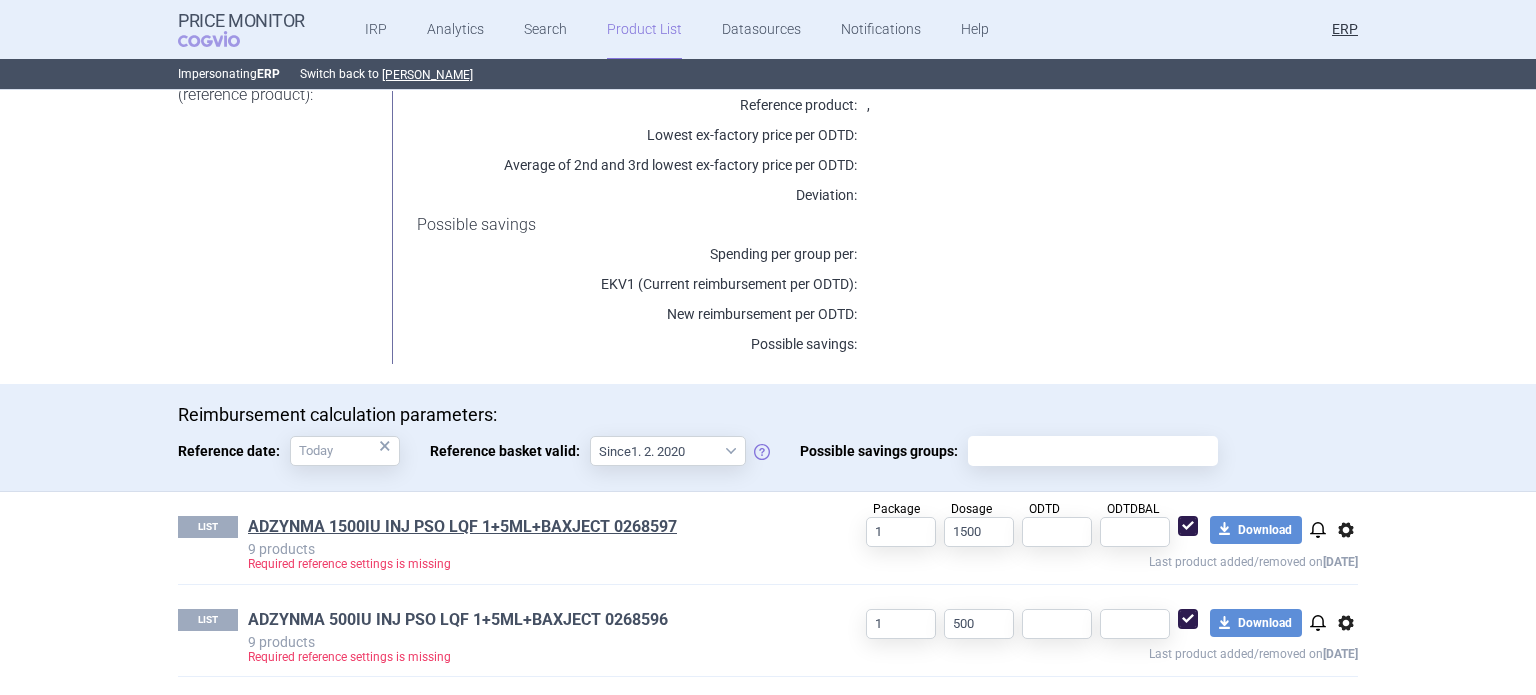 click on "ADZYNMA 500IU INJ PSO LQF 1+5ML+BAXJECT 0268596" at bounding box center [458, 620] 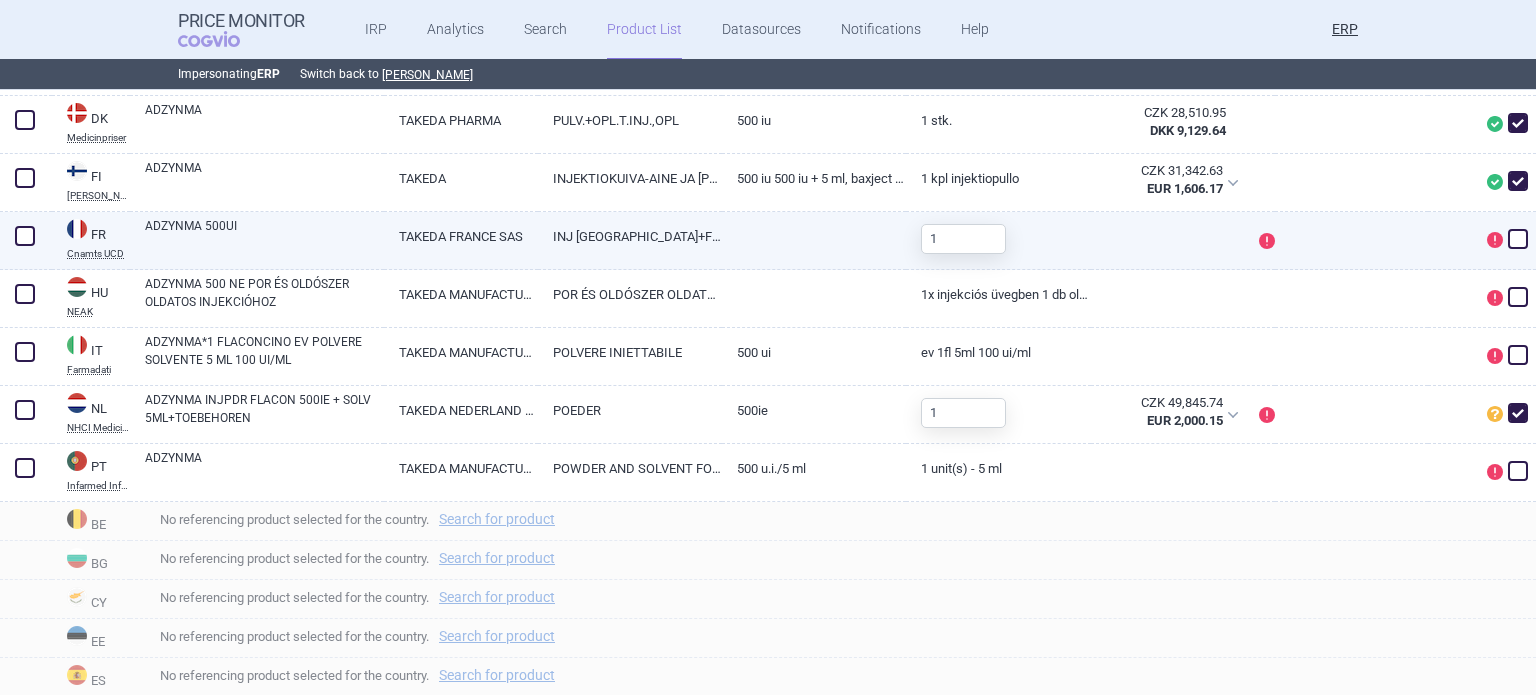 scroll, scrollTop: 600, scrollLeft: 0, axis: vertical 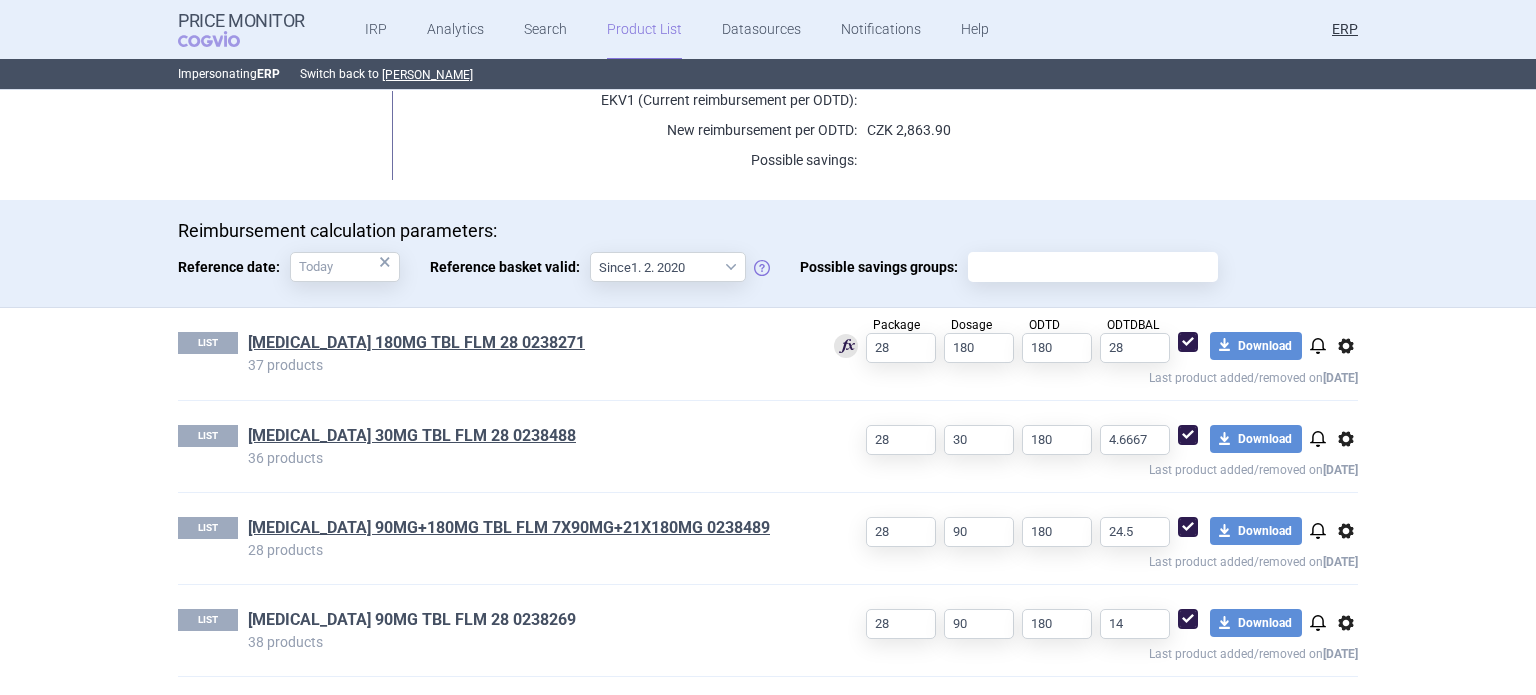 click on "ALUNBRIG 90MG TBL FLM 28 0238269" at bounding box center [412, 620] 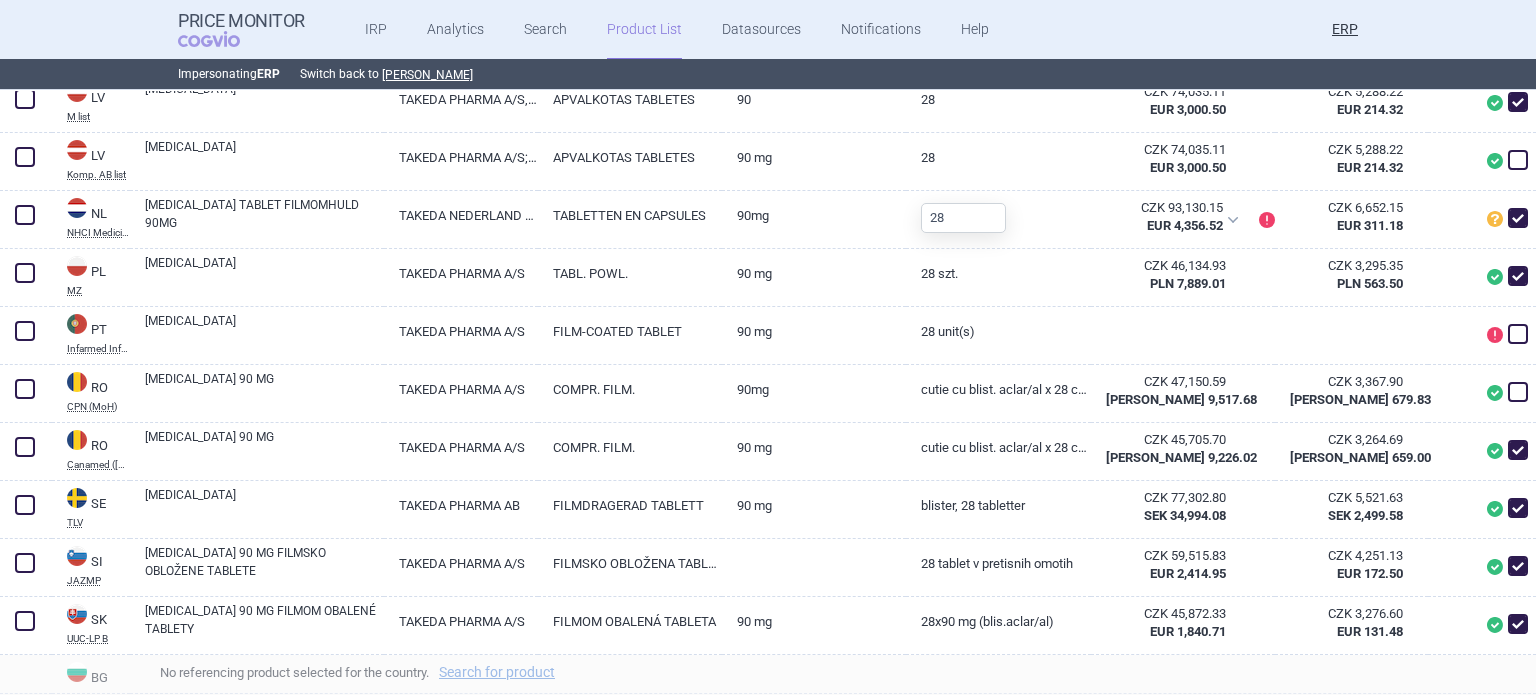 scroll, scrollTop: 2000, scrollLeft: 0, axis: vertical 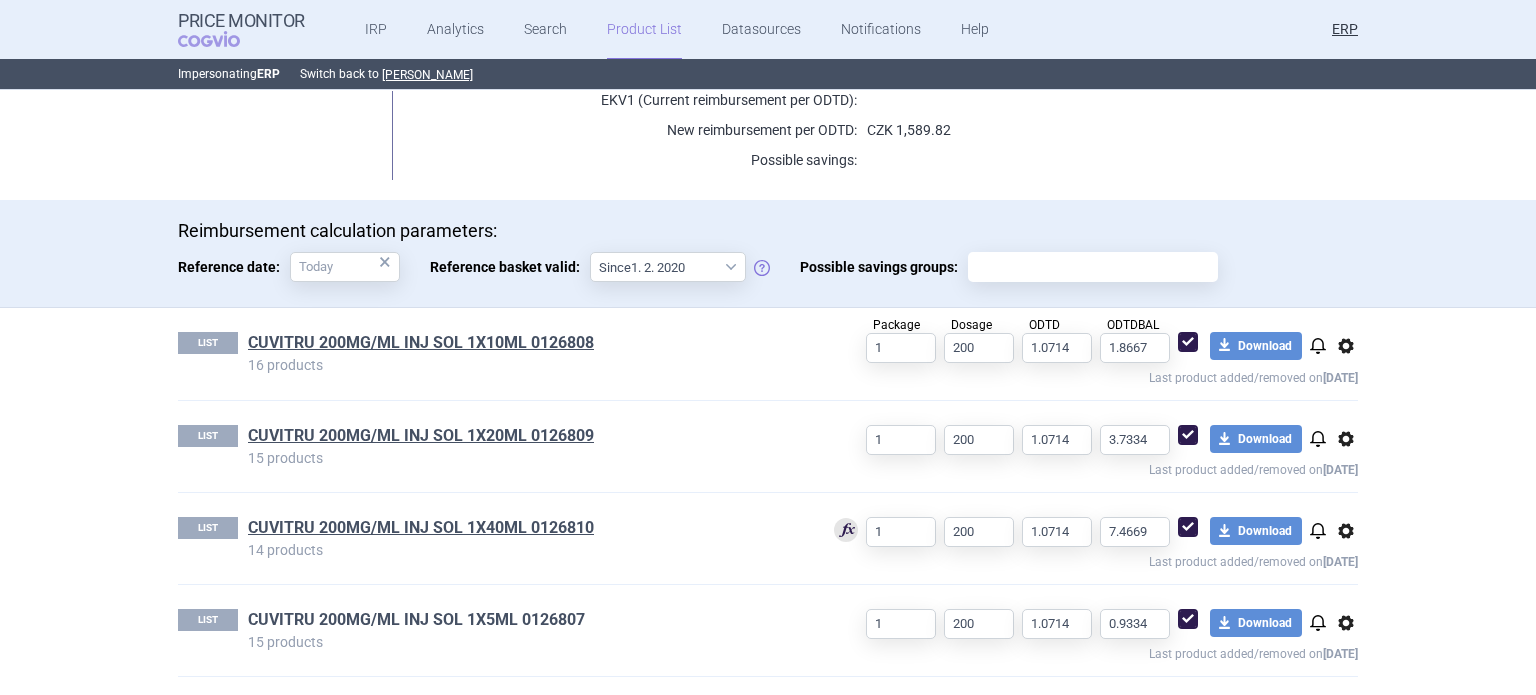 click on "CUVITRU 200MG/ML INJ SOL 1X5ML 0126807" at bounding box center [416, 620] 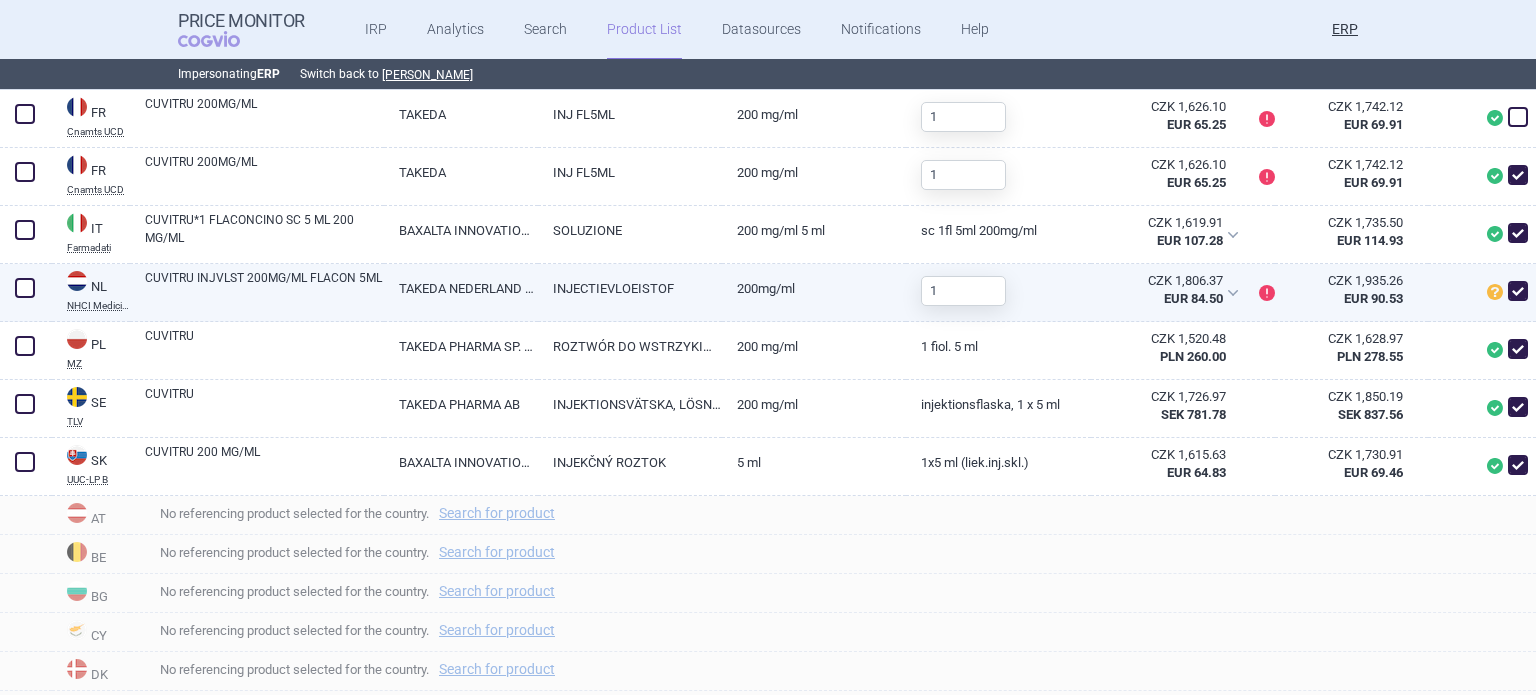 scroll, scrollTop: 900, scrollLeft: 0, axis: vertical 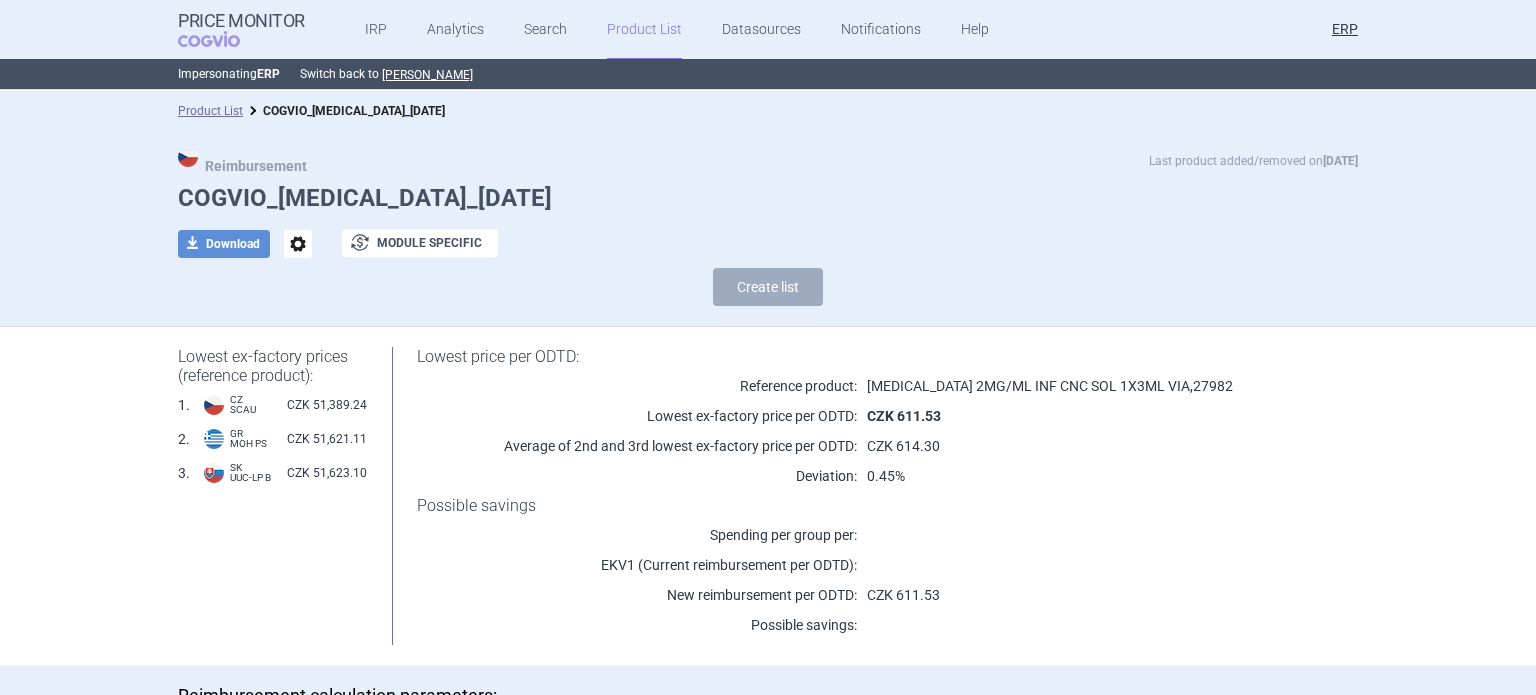 click on "options" at bounding box center (298, 244) 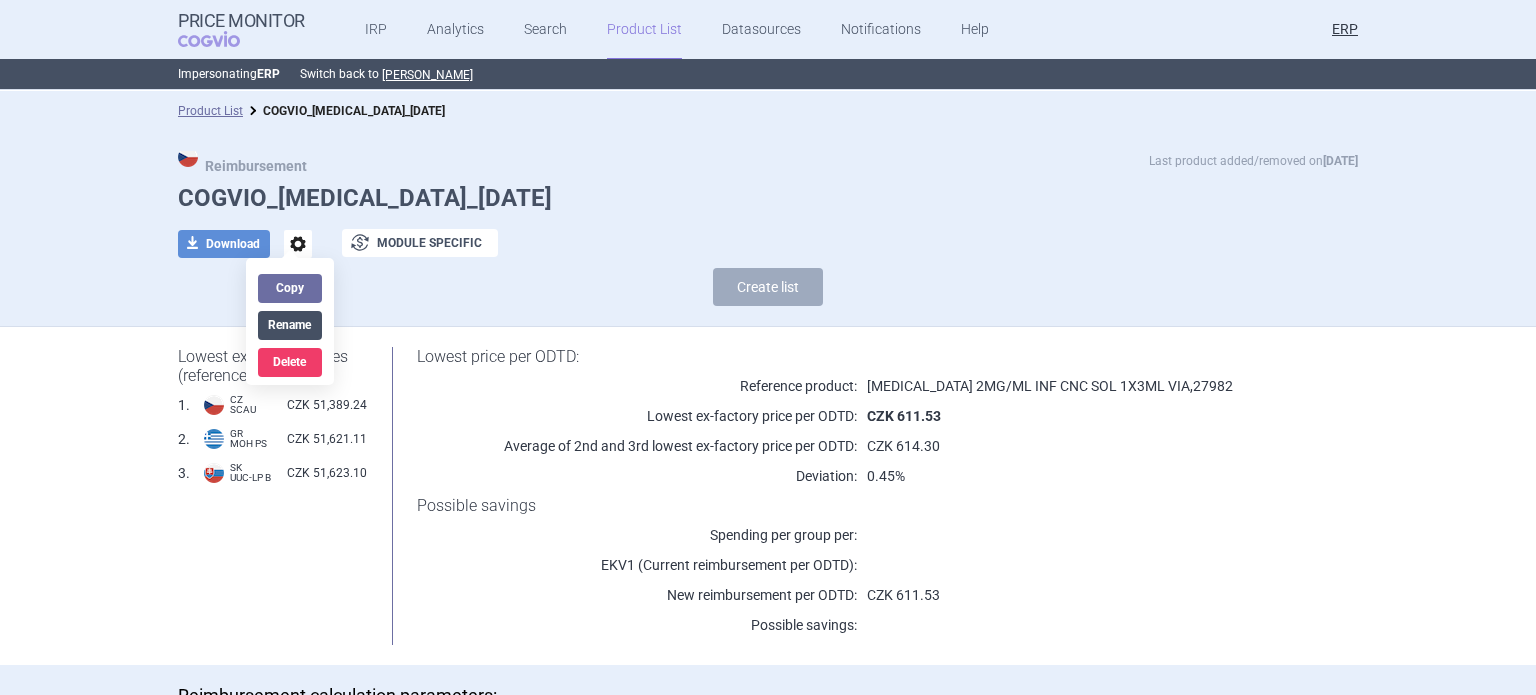 click on "Rename" at bounding box center (290, 325) 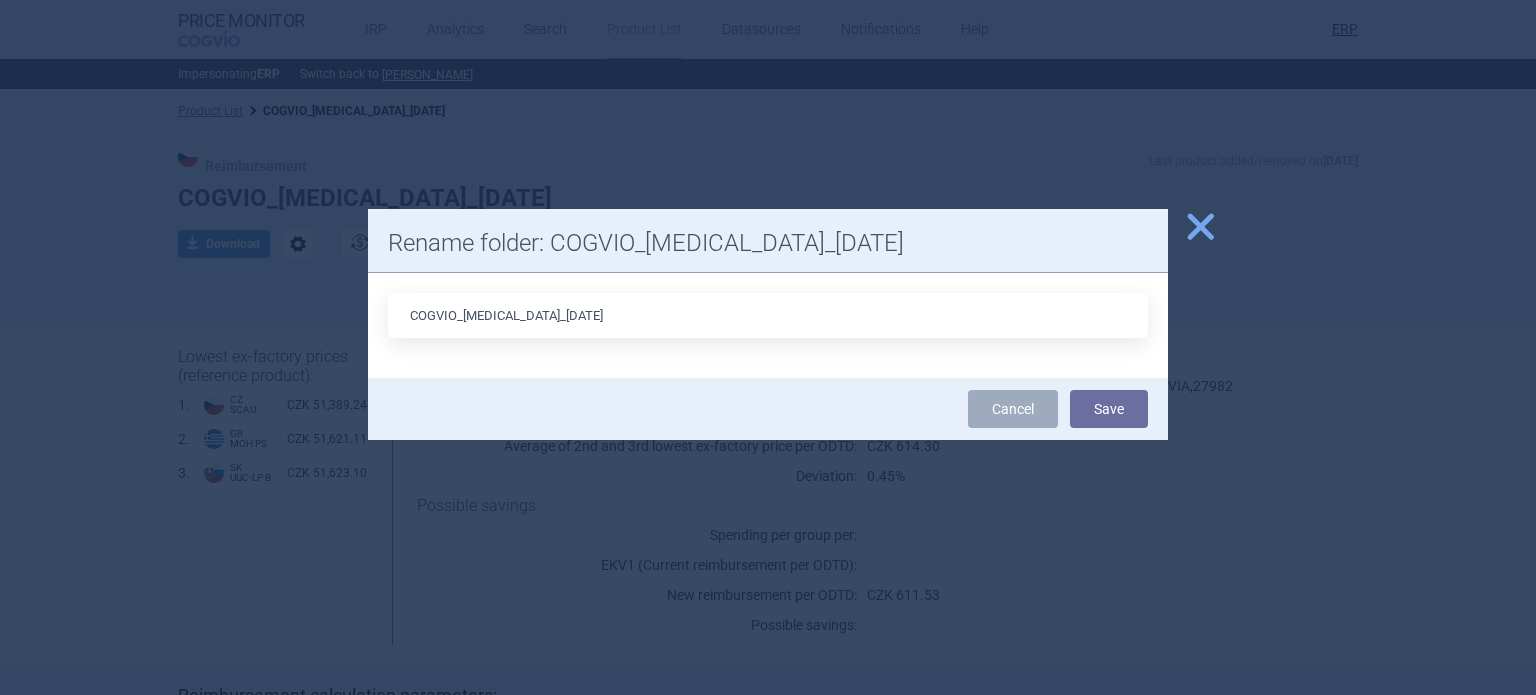 click on "COGVIO_ELAPRASE_18.06.2025" at bounding box center [768, 315] 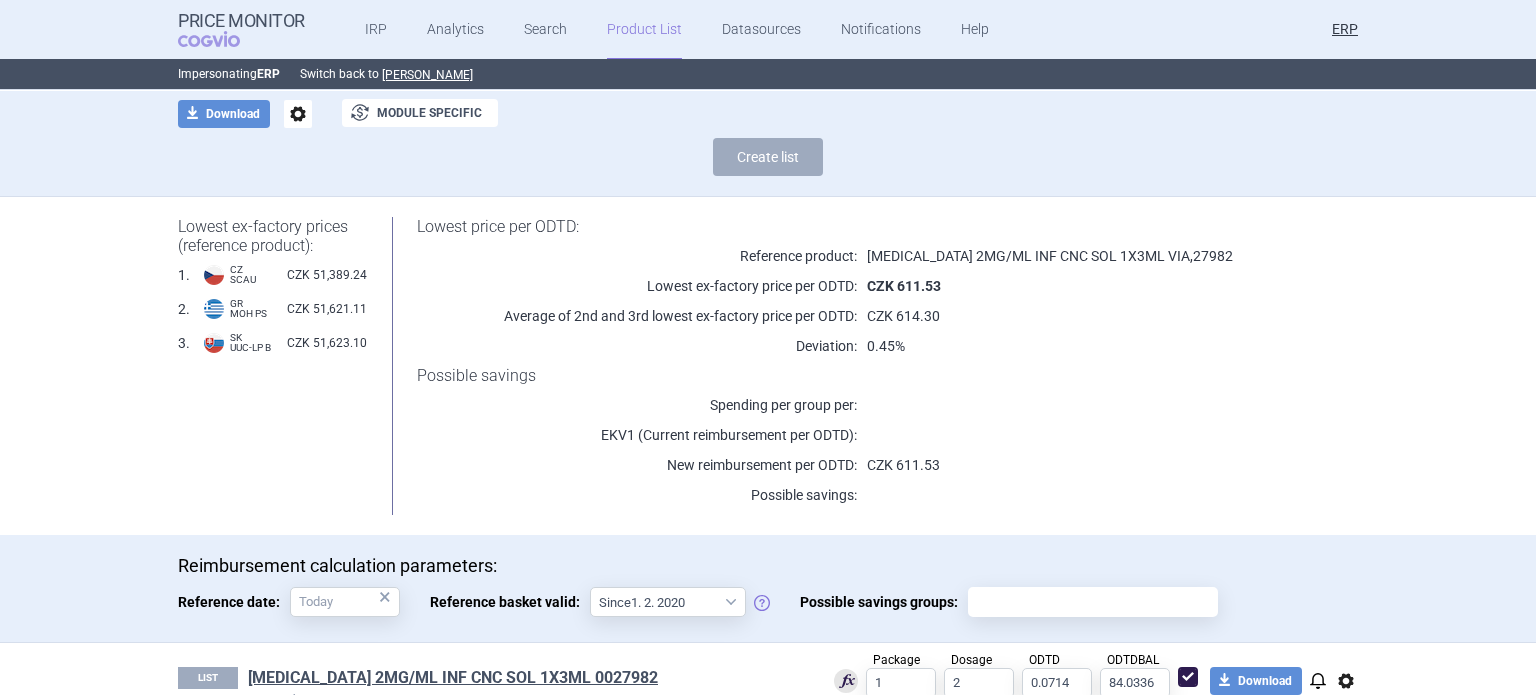 scroll, scrollTop: 189, scrollLeft: 0, axis: vertical 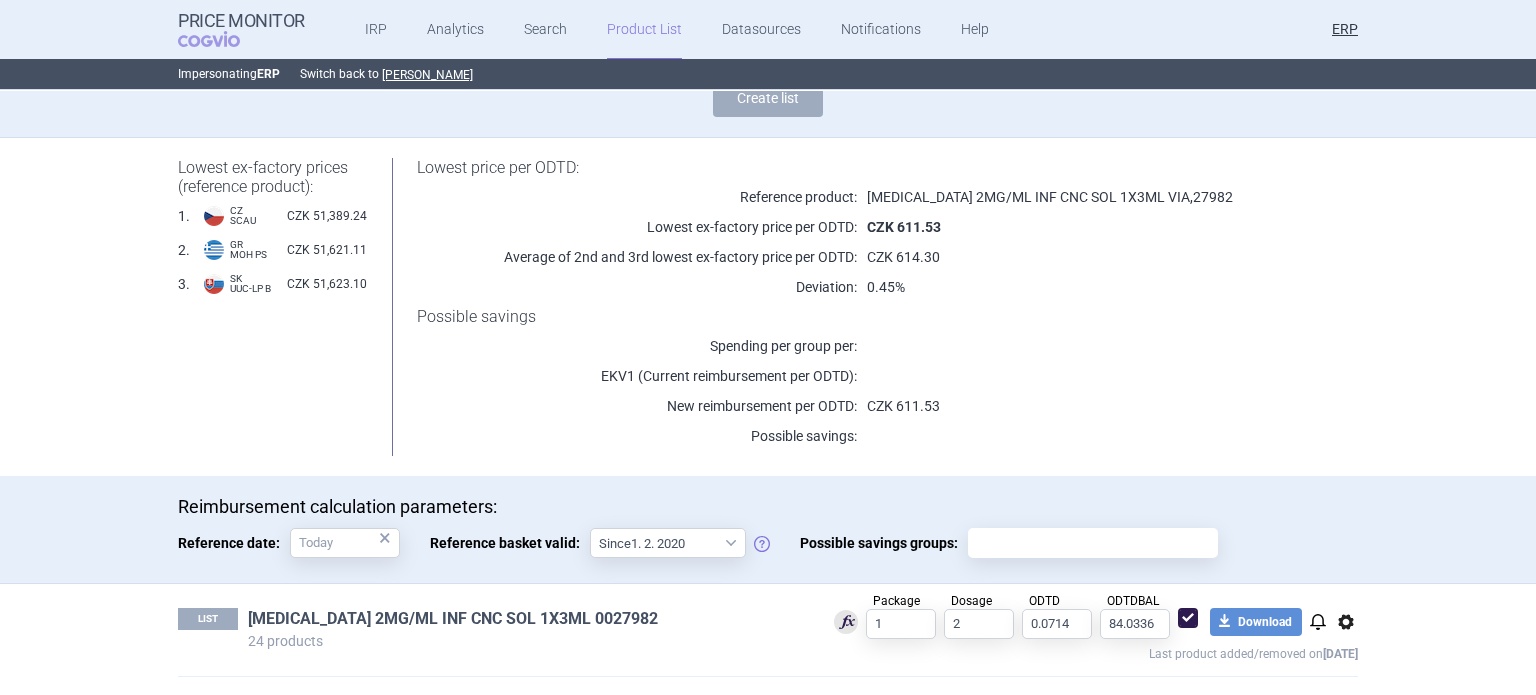 click on "ELAPRASE	2MG/ML	INF CNC SOL	1X3ML 0027982" at bounding box center [453, 619] 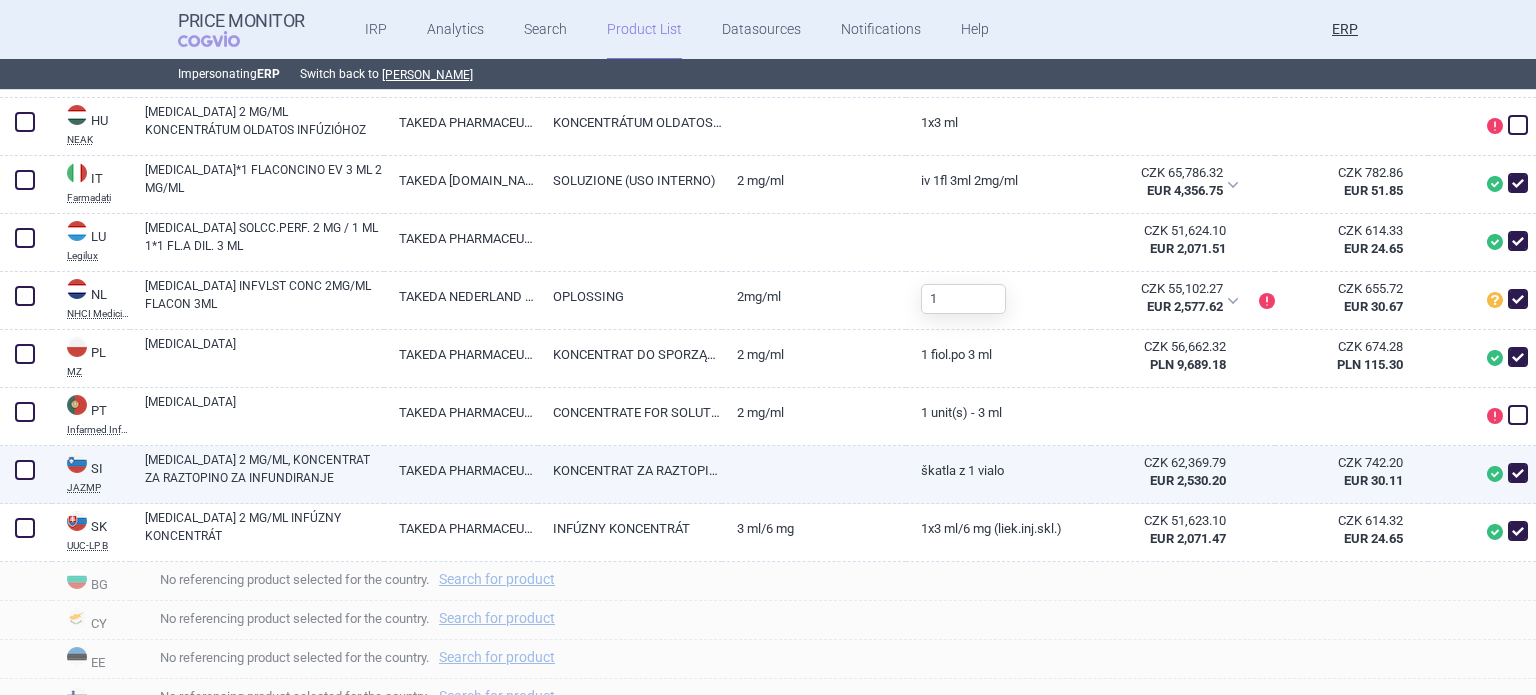 scroll, scrollTop: 1400, scrollLeft: 0, axis: vertical 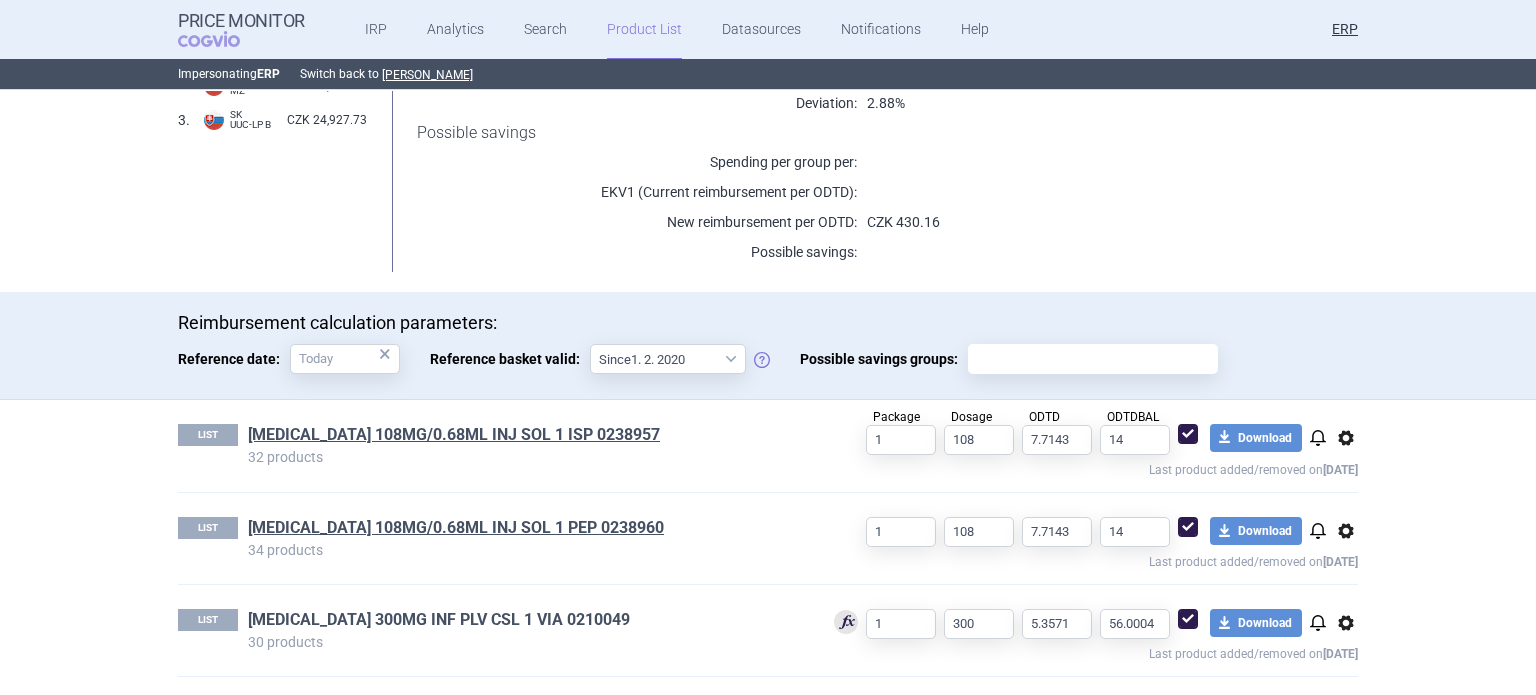click on "ENTYVIO 300MG INF PLV CSL 1 VIA 0210049" at bounding box center [439, 620] 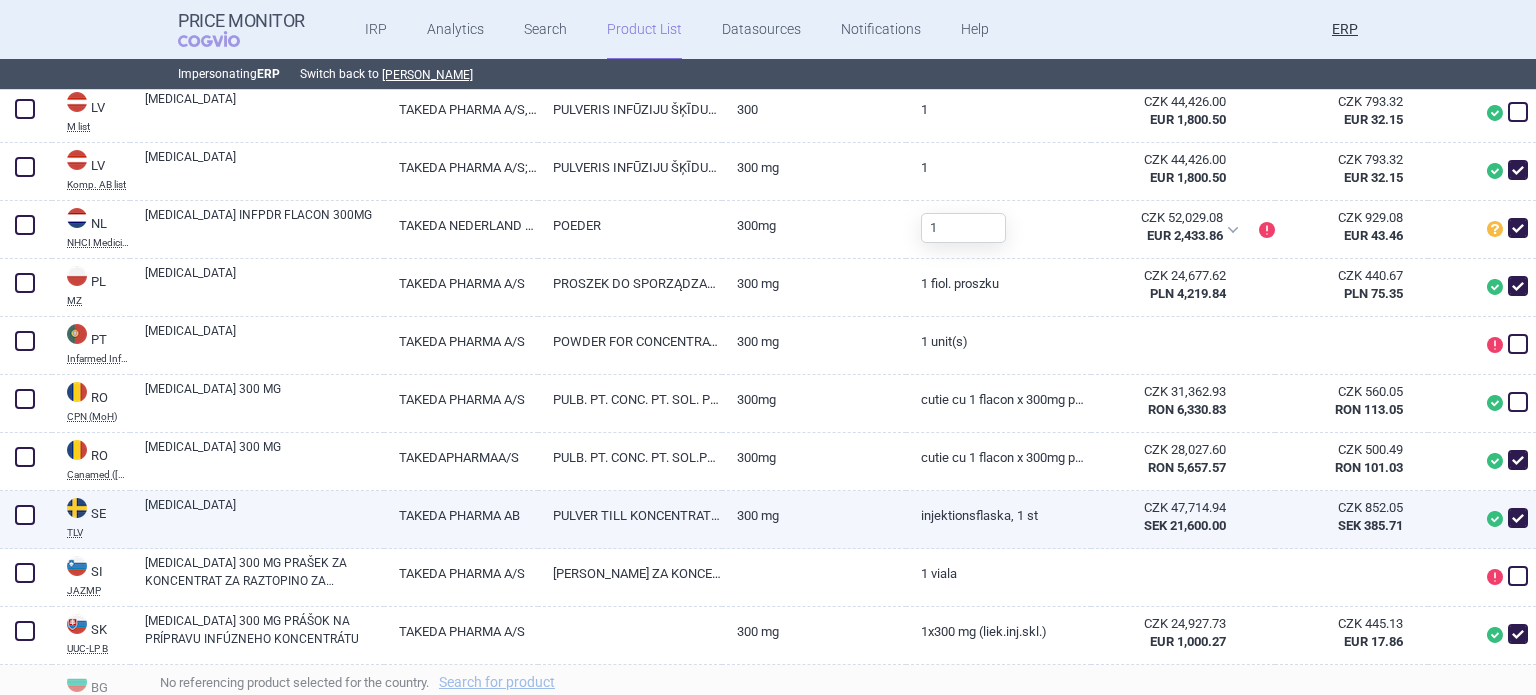scroll, scrollTop: 1700, scrollLeft: 0, axis: vertical 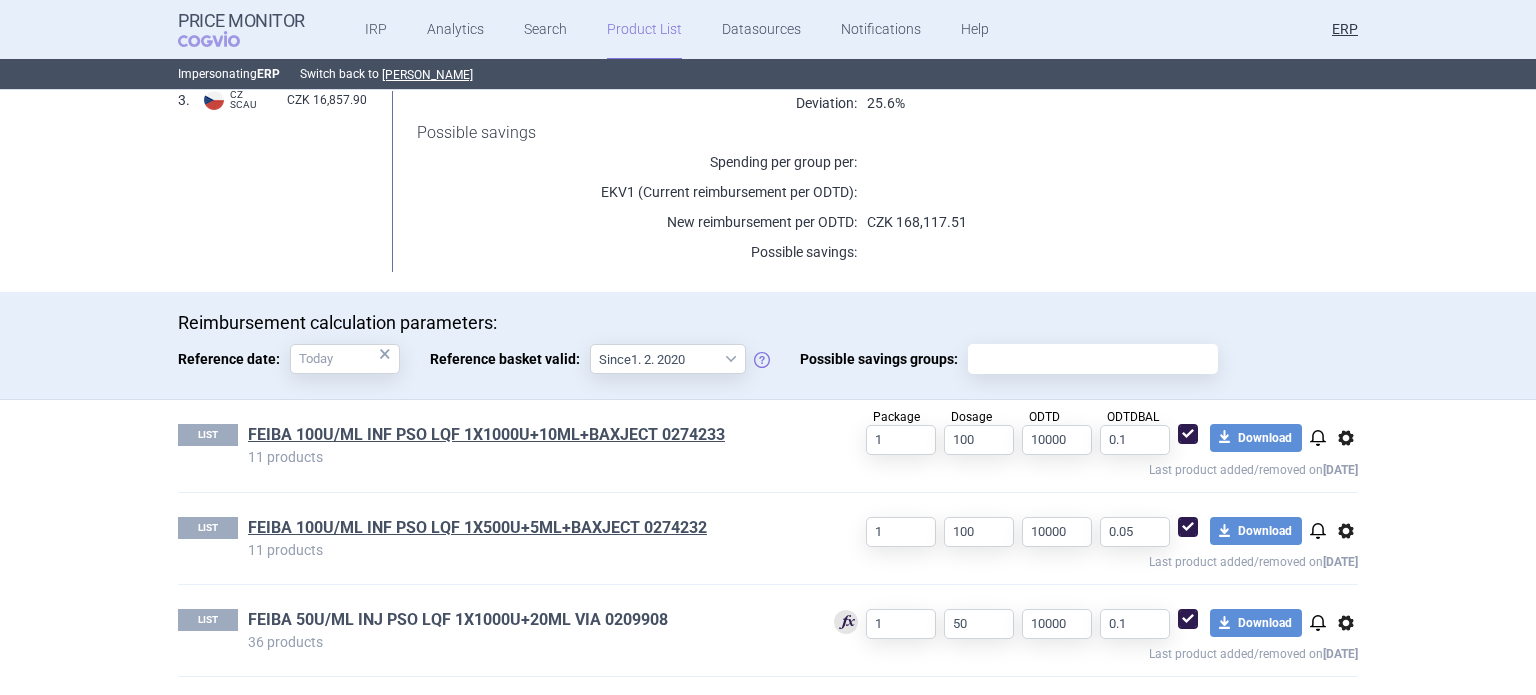 click on "FEIBA 50U/ML INJ PSO LQF 1X1000U+20ML VIA 0209908" at bounding box center (458, 620) 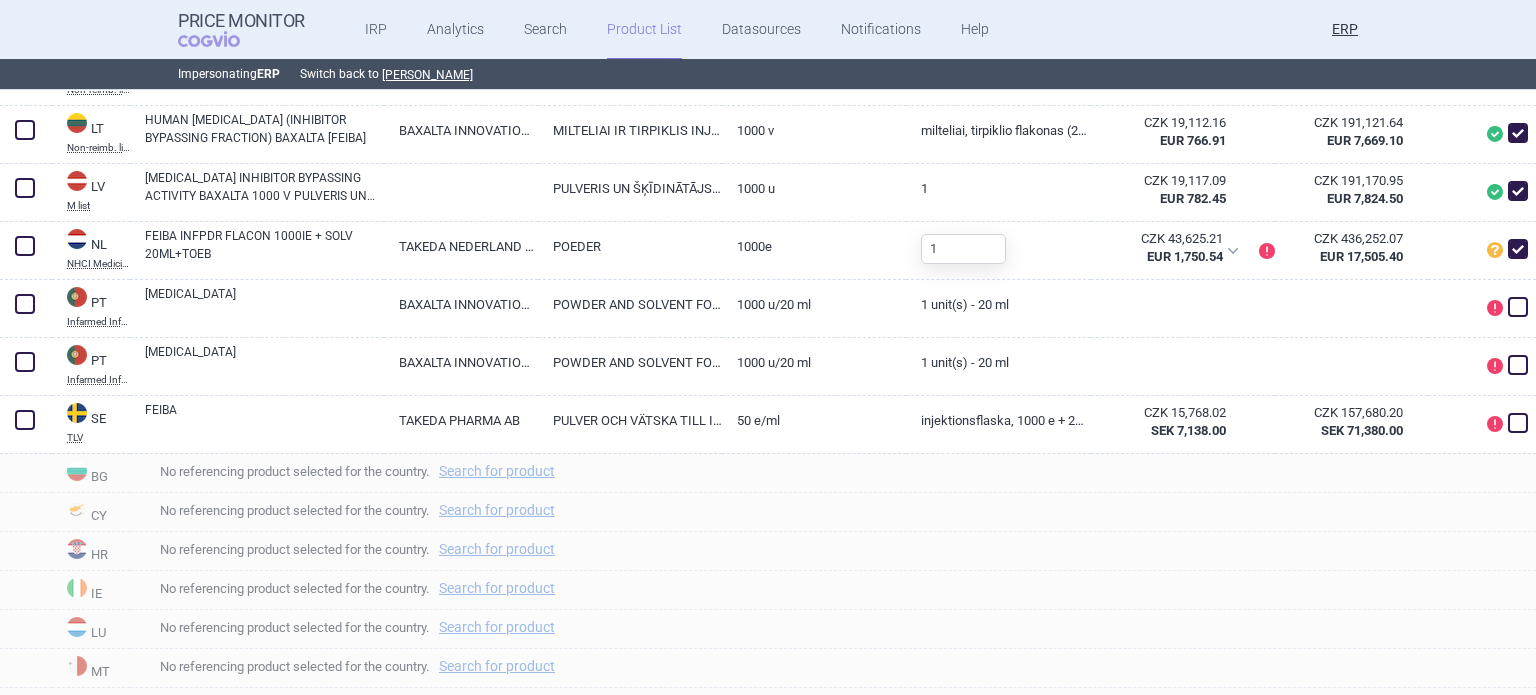 scroll, scrollTop: 1800, scrollLeft: 0, axis: vertical 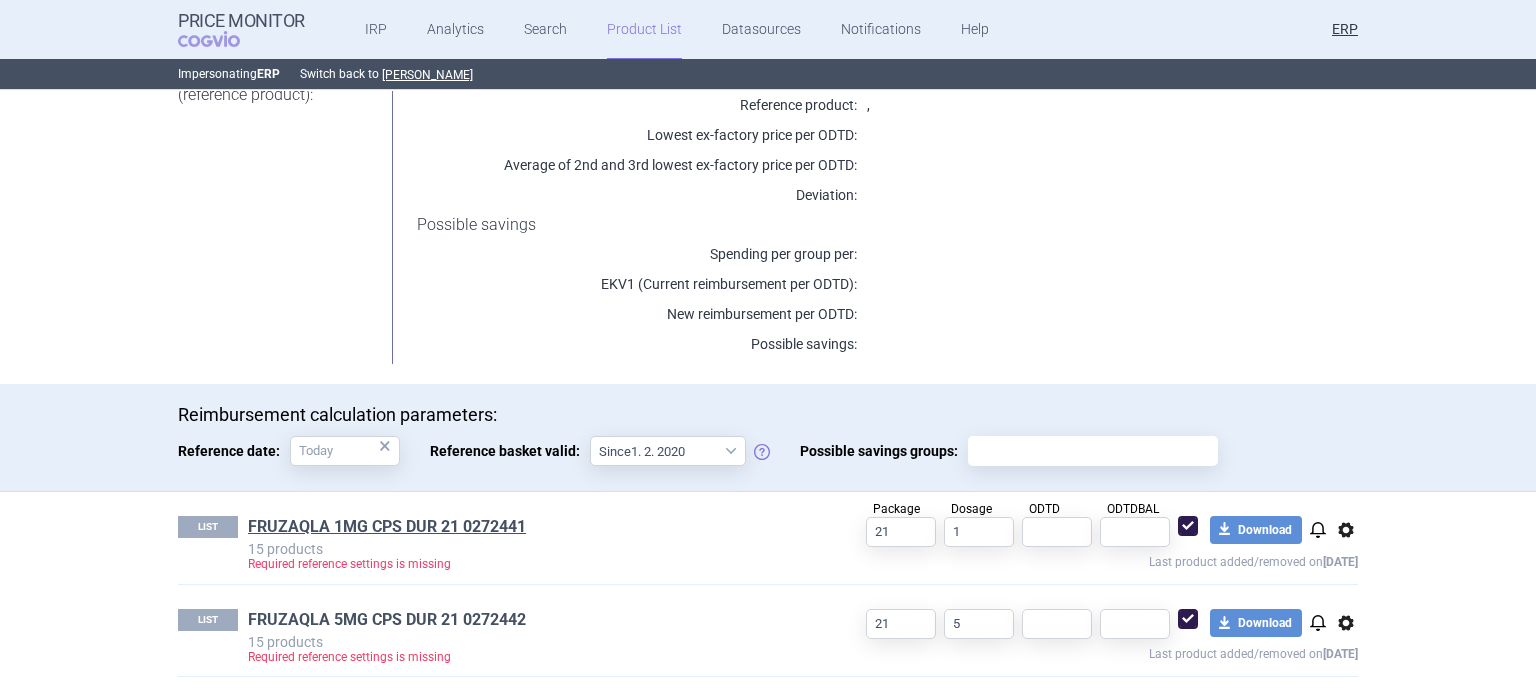 click on "FRUZAQLA 5MG CPS DUR 21 0272442" at bounding box center [387, 620] 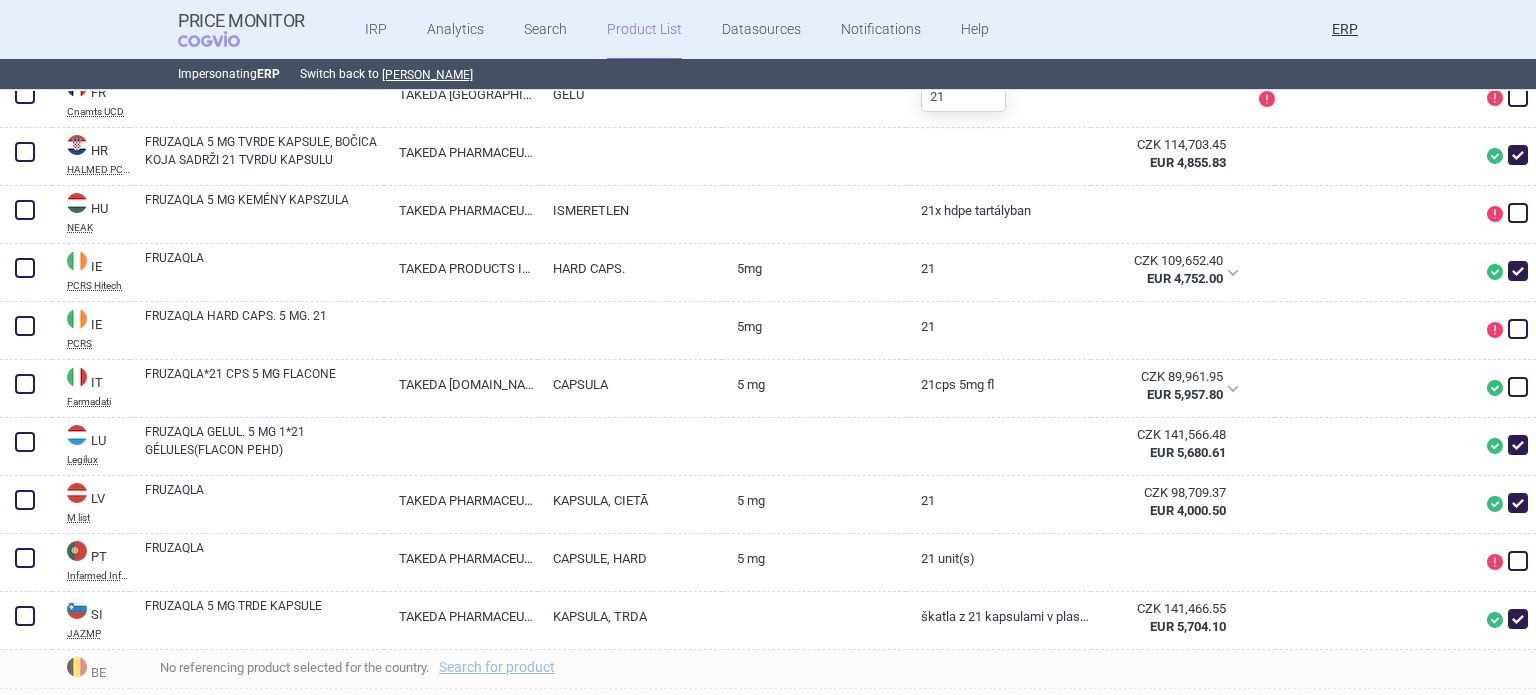 scroll, scrollTop: 1000, scrollLeft: 0, axis: vertical 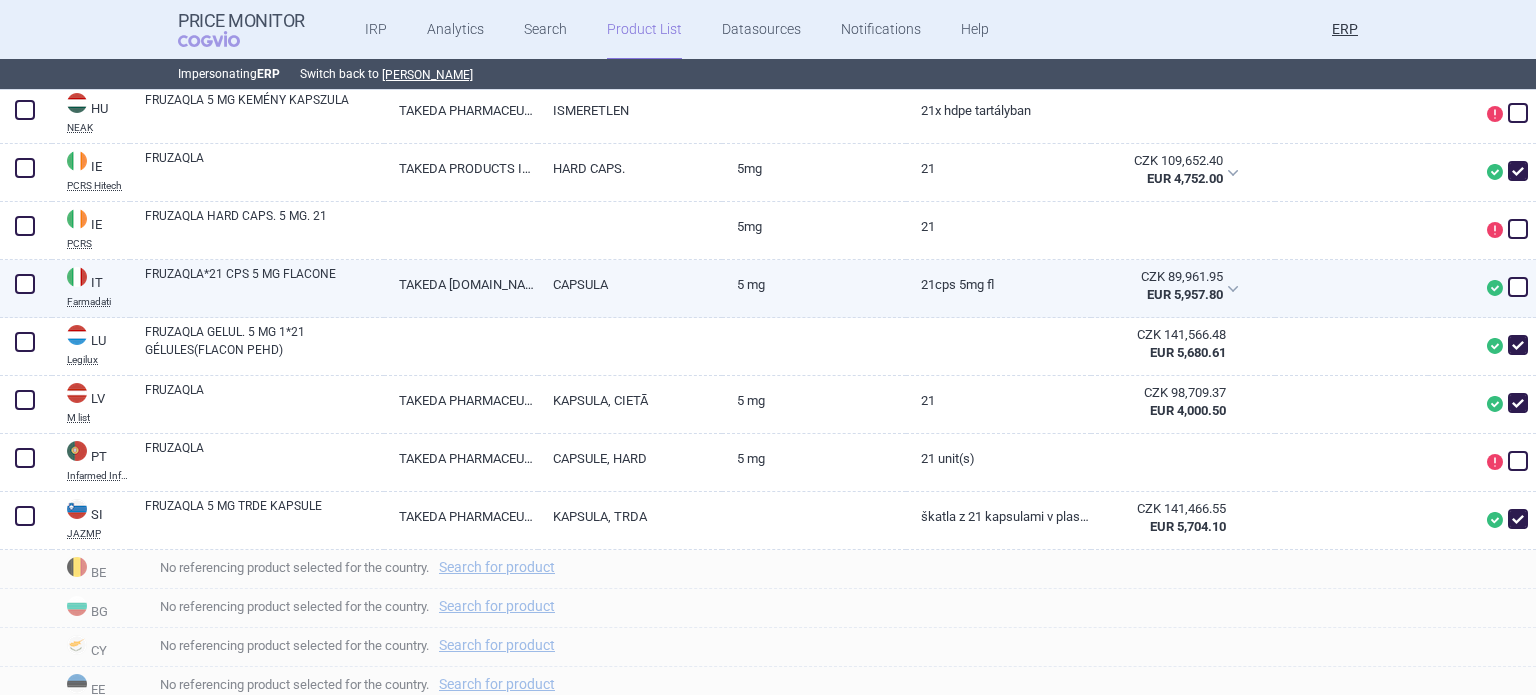 click at bounding box center (1518, 287) 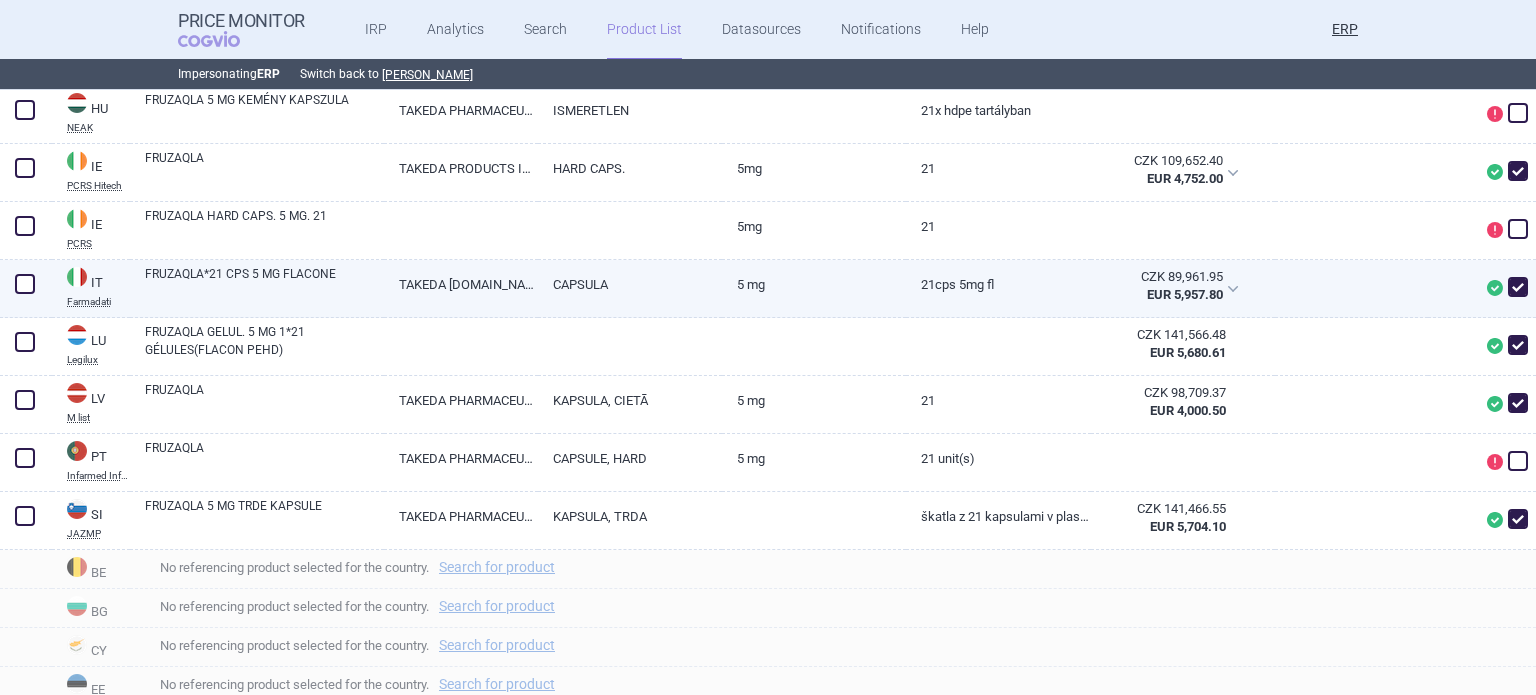 checkbox on "true" 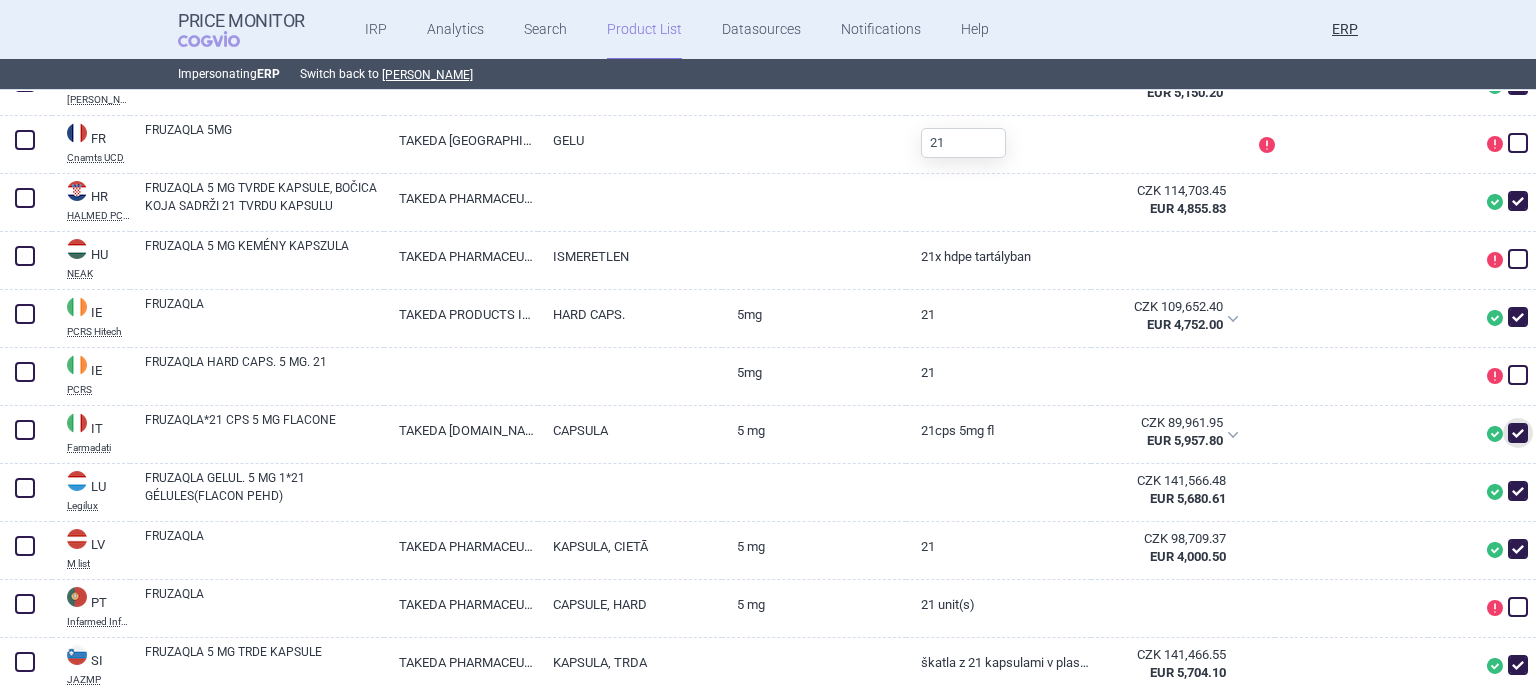 scroll, scrollTop: 900, scrollLeft: 0, axis: vertical 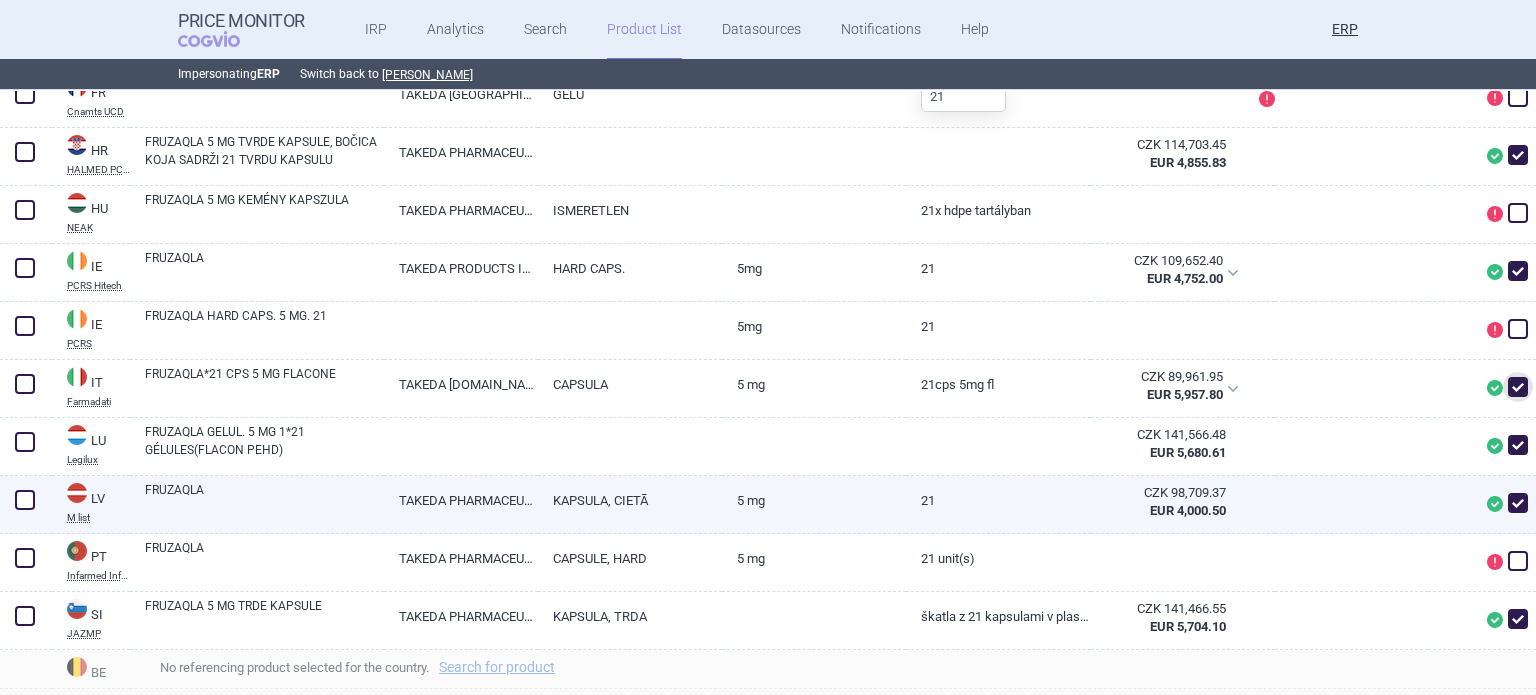 click on "5 mg" at bounding box center [814, 500] 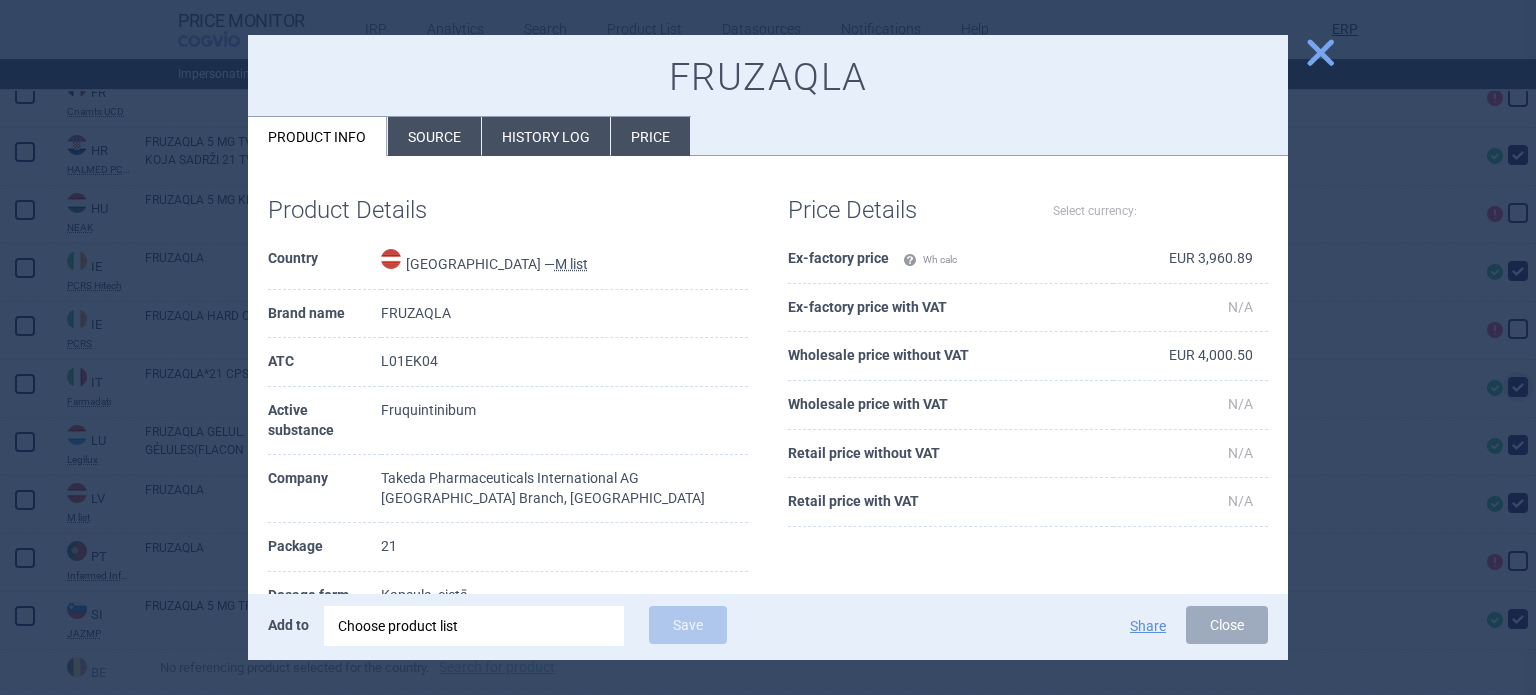 select on "EUR" 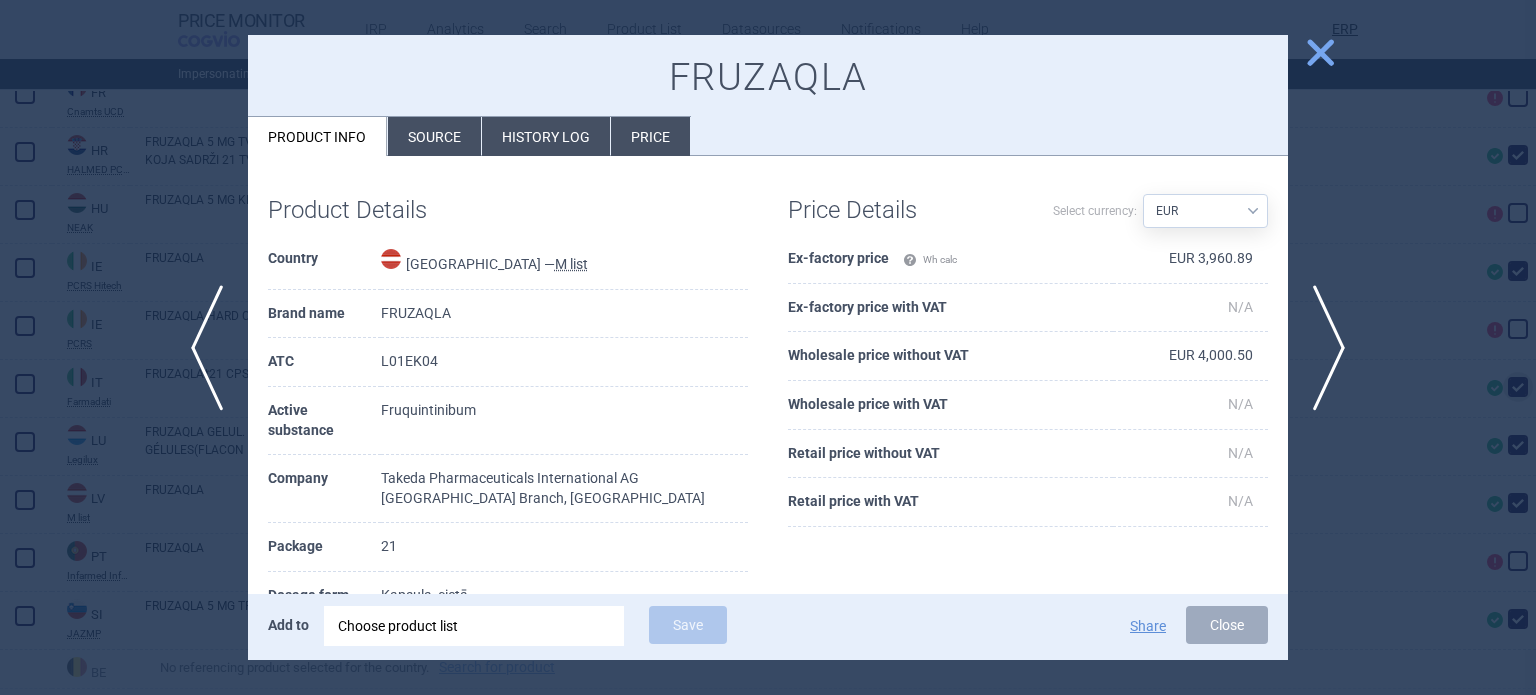 scroll, scrollTop: 100, scrollLeft: 0, axis: vertical 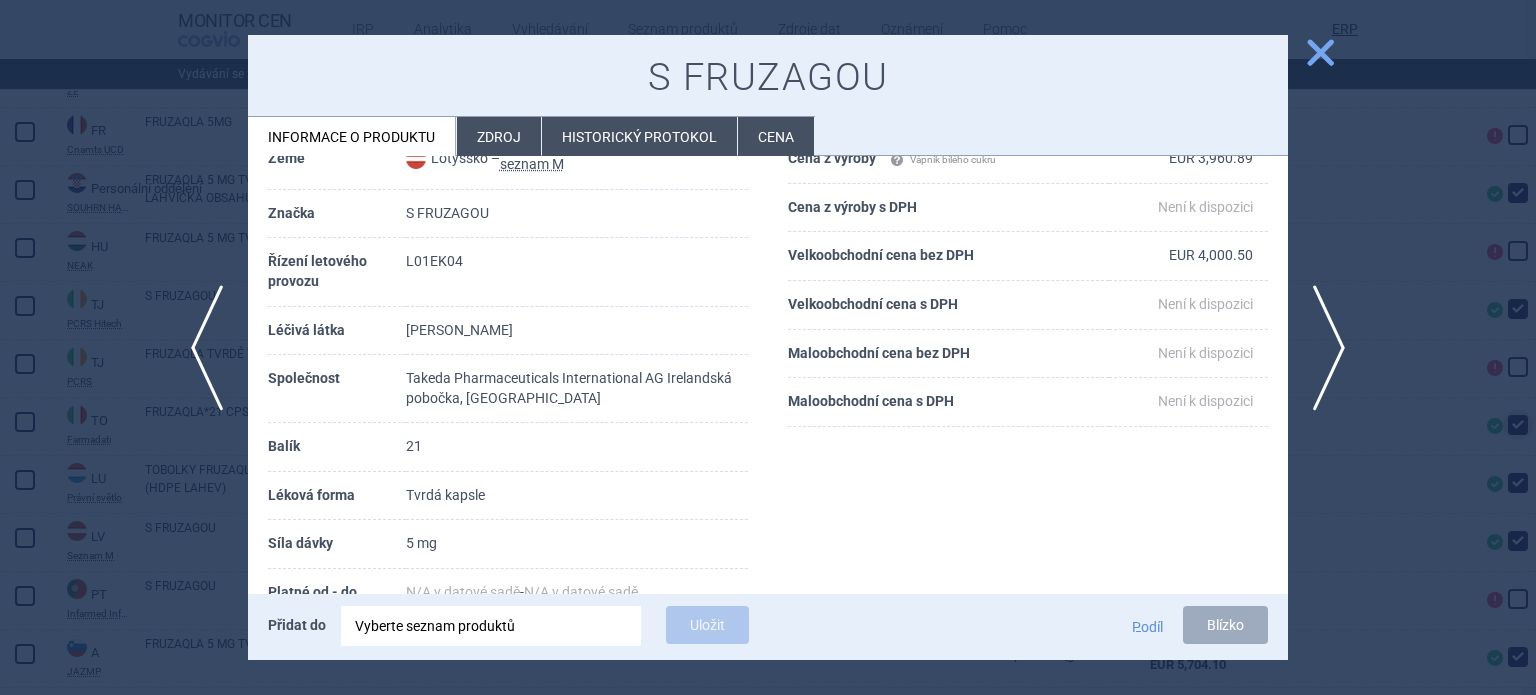 click on "Zdroj" at bounding box center (499, 137) 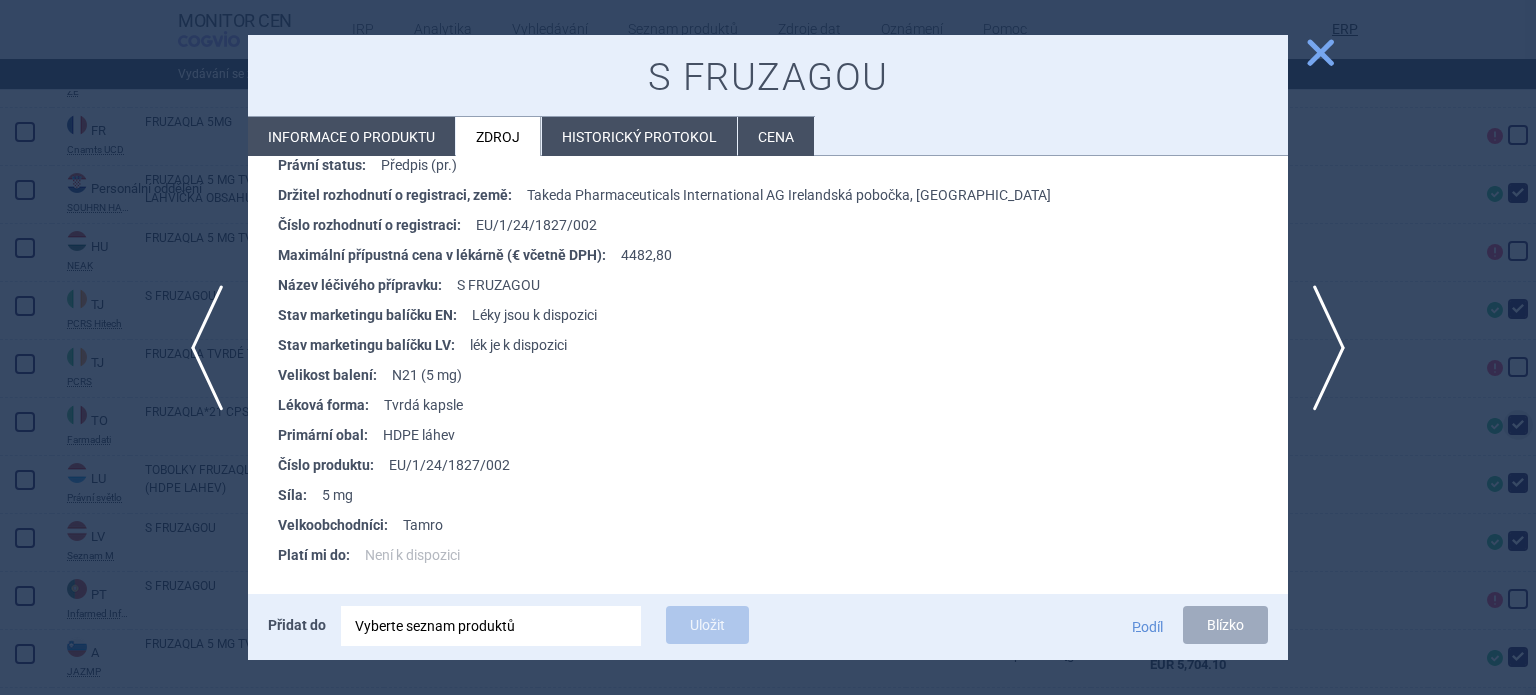 scroll, scrollTop: 1101, scrollLeft: 0, axis: vertical 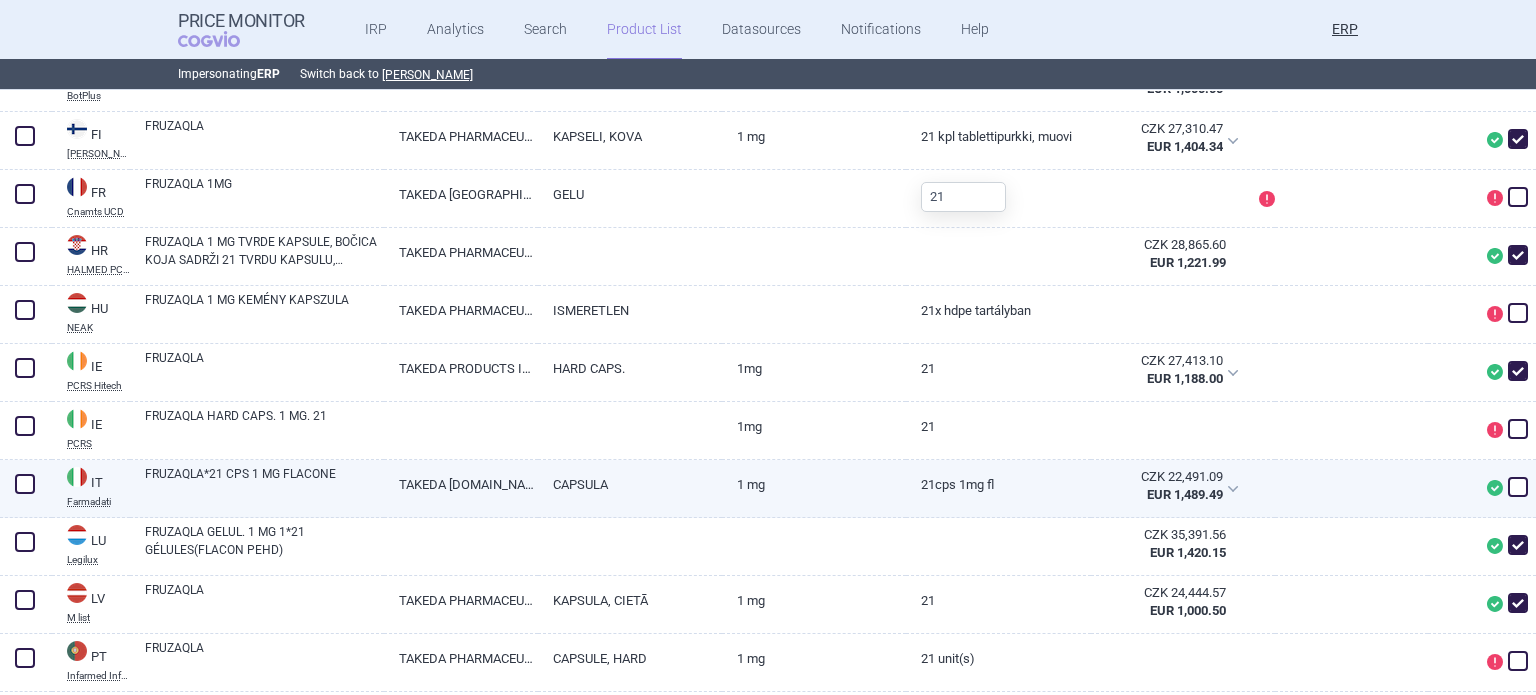 click at bounding box center [1518, 487] 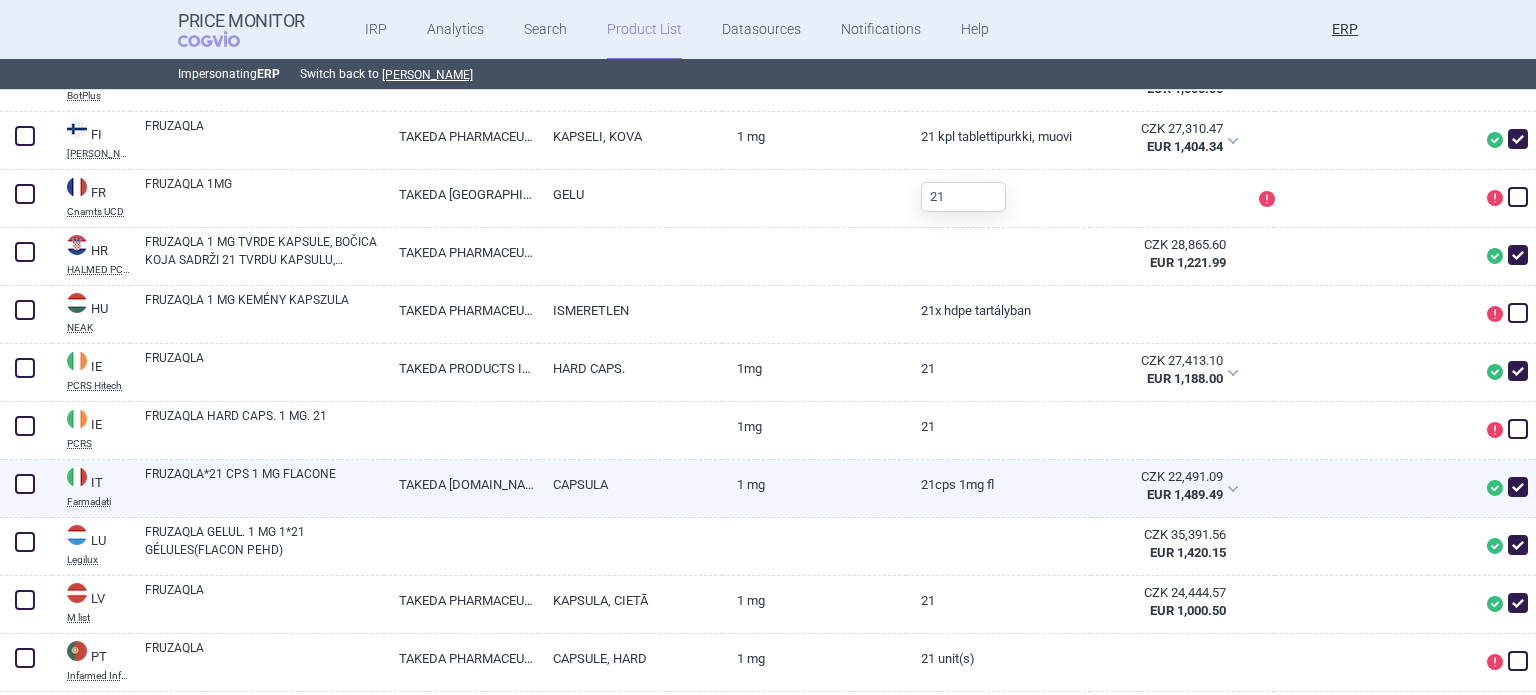 checkbox on "true" 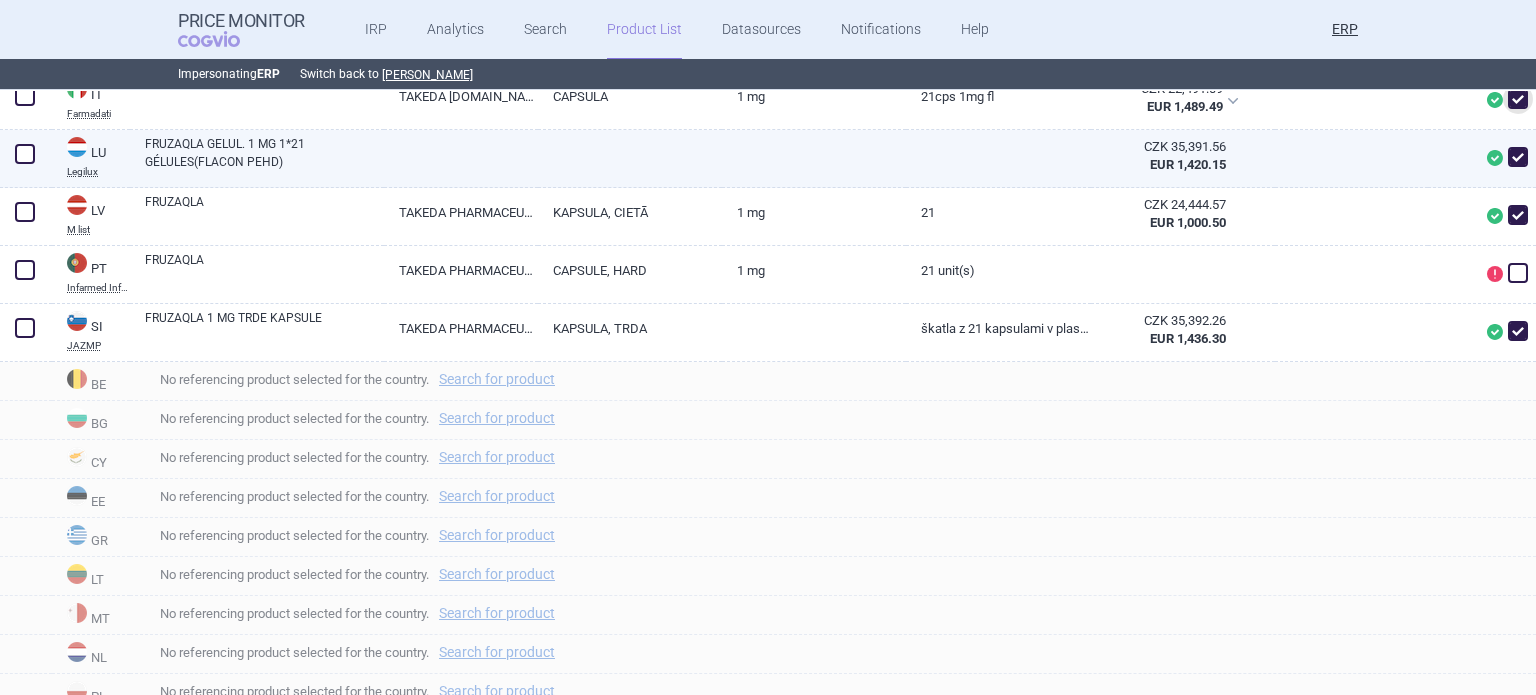 scroll, scrollTop: 1200, scrollLeft: 0, axis: vertical 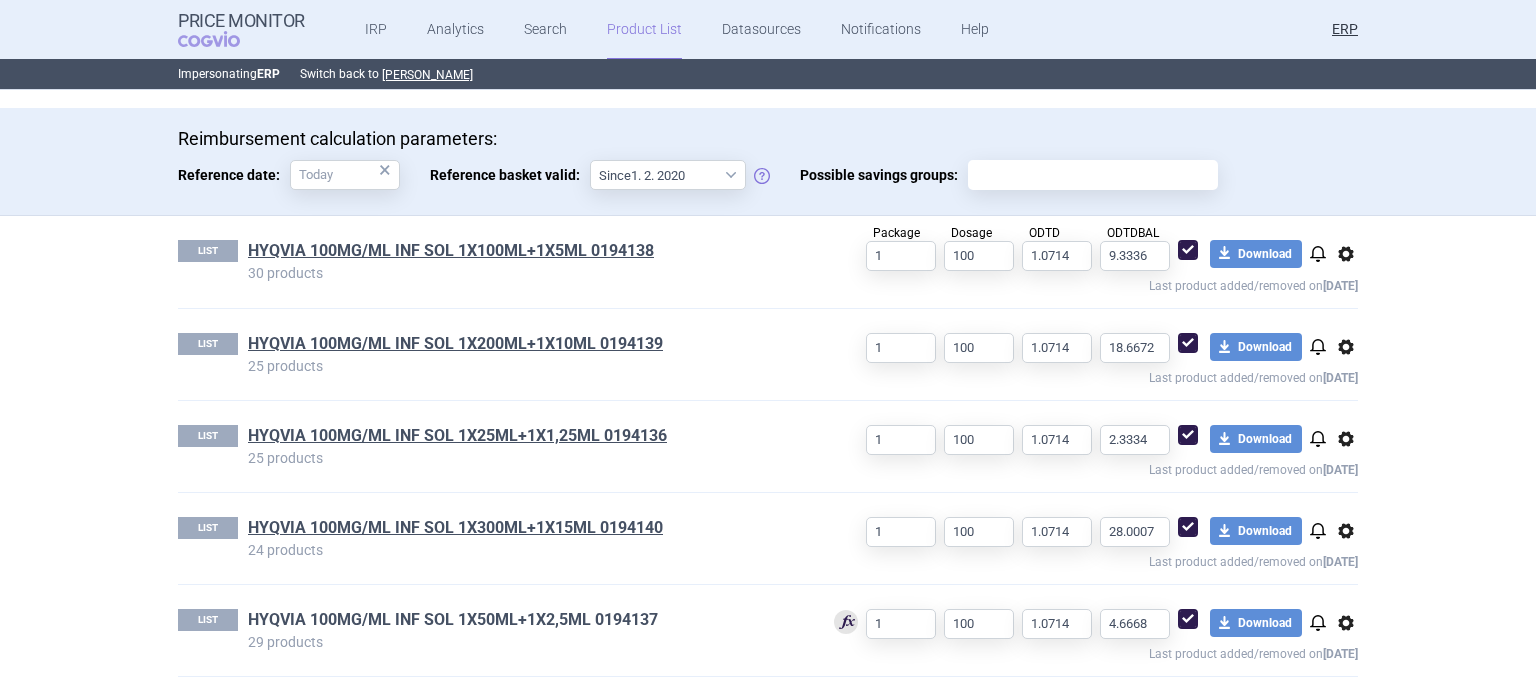click on "HYQVIA 100MG/ML INF SOL 1X50ML+1X2,5ML 0194137" at bounding box center (453, 620) 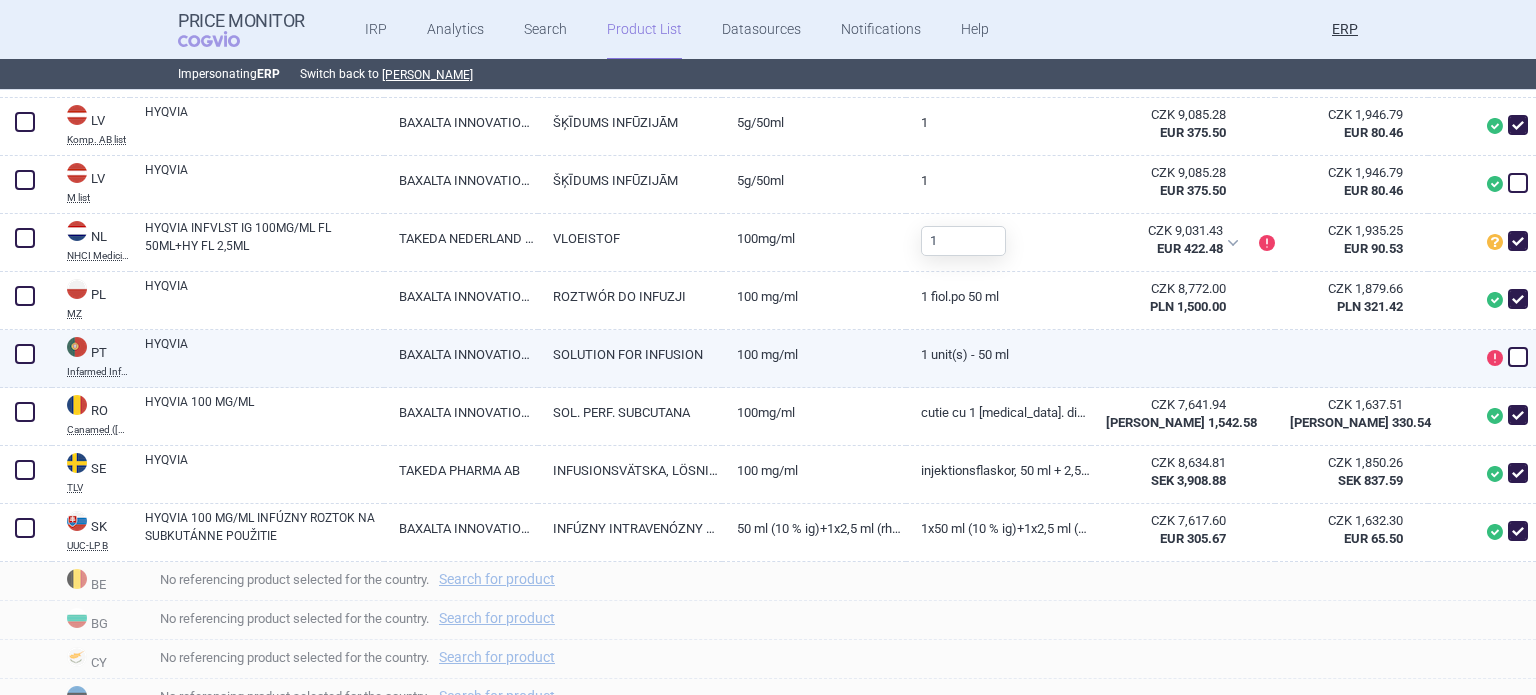 scroll, scrollTop: 1400, scrollLeft: 0, axis: vertical 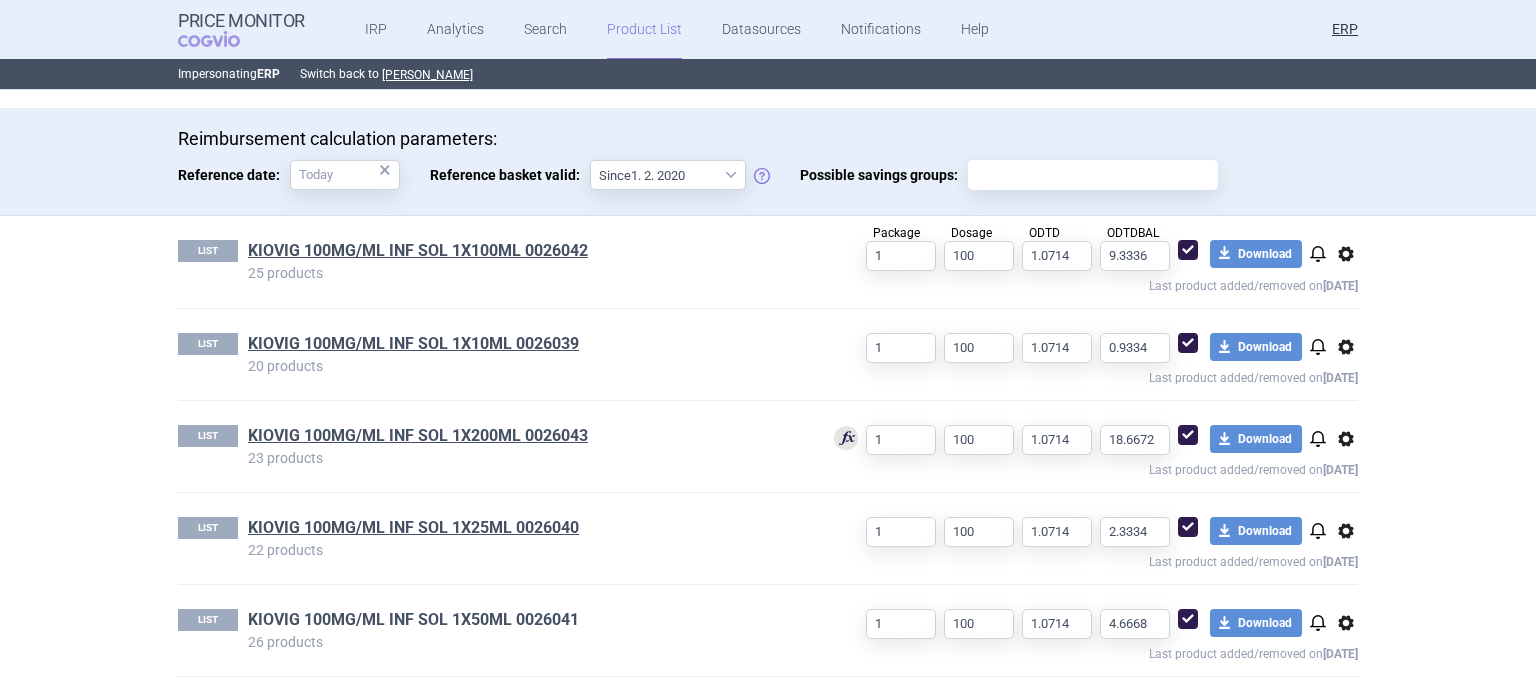 click on "KIOVIG 100MG/ML INF SOL 1X50ML 0026041" at bounding box center [413, 620] 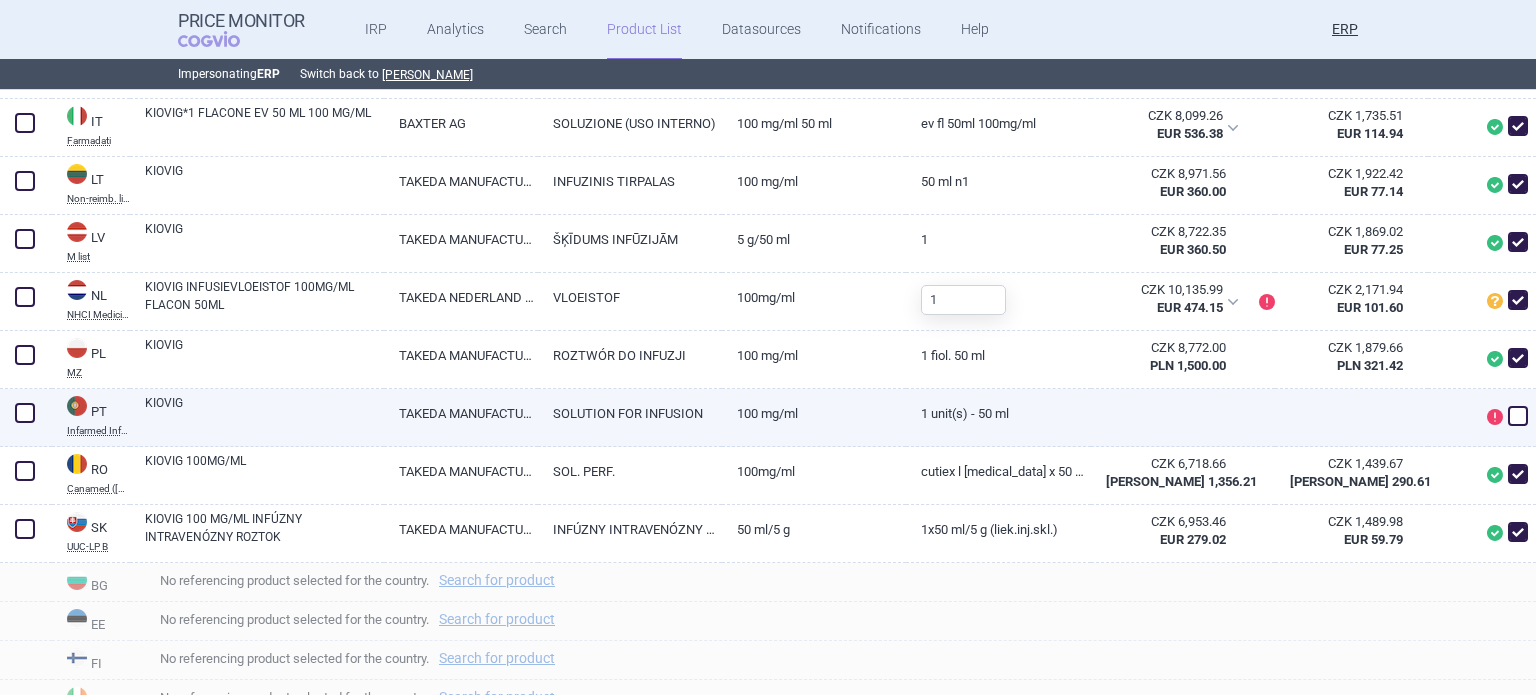scroll, scrollTop: 1400, scrollLeft: 0, axis: vertical 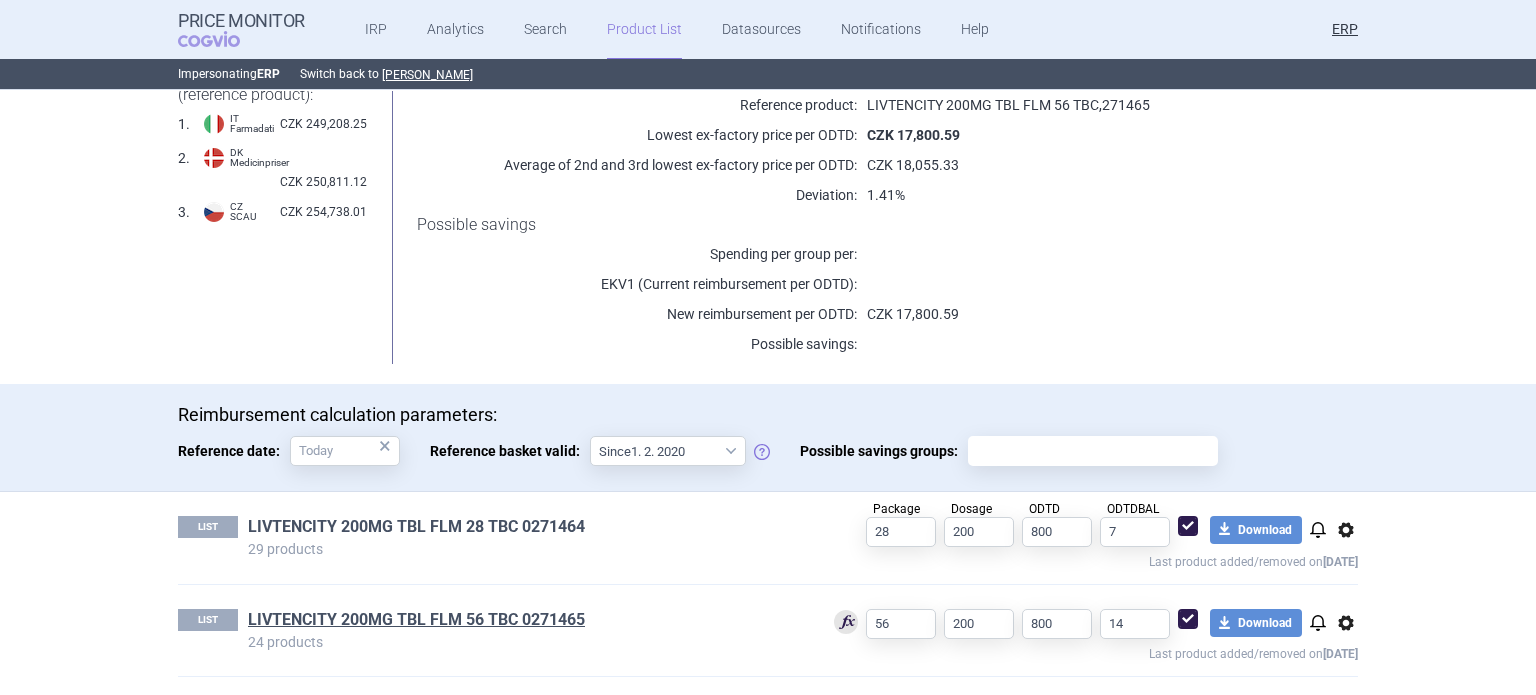 drag, startPoint x: 535, startPoint y: 538, endPoint x: 517, endPoint y: 522, distance: 24.083189 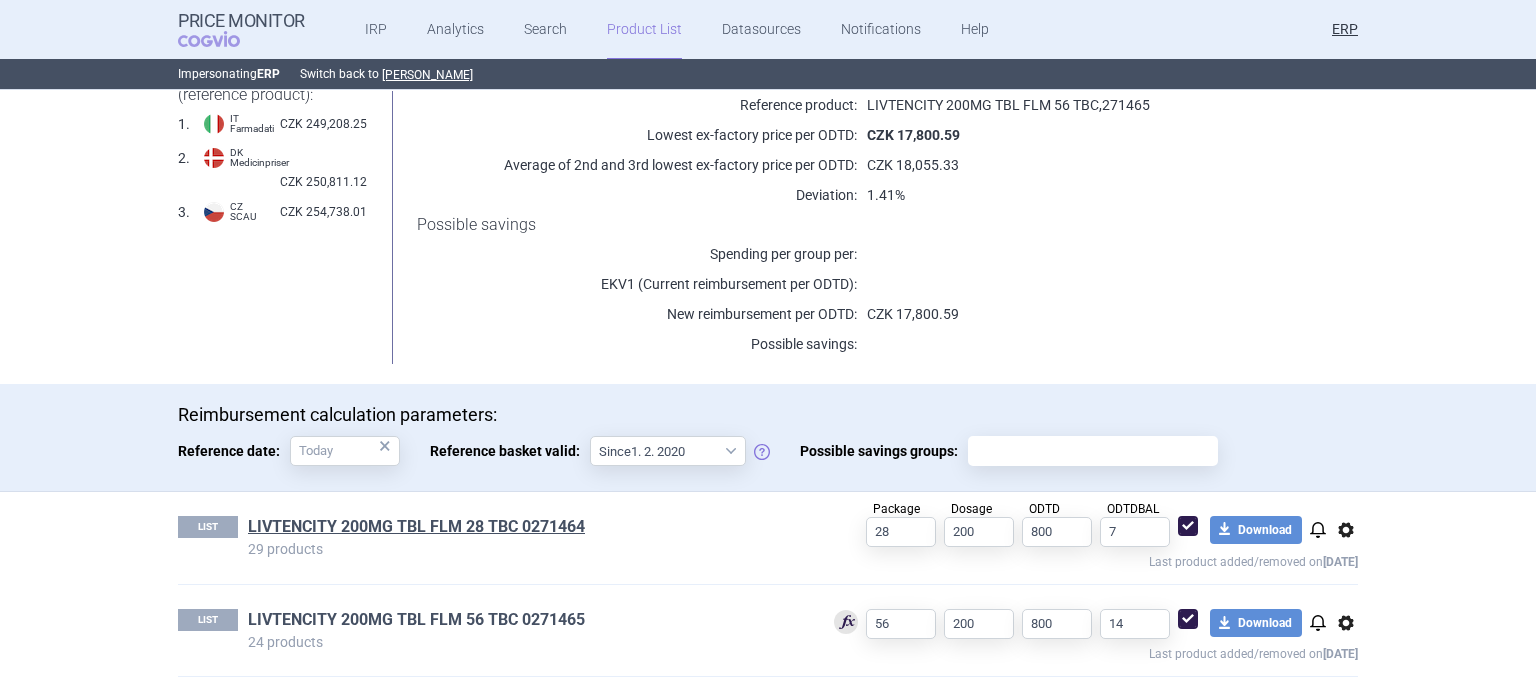 click on "LIVTENCITY 200MG TBL FLM 56 TBC 0271465" at bounding box center [416, 620] 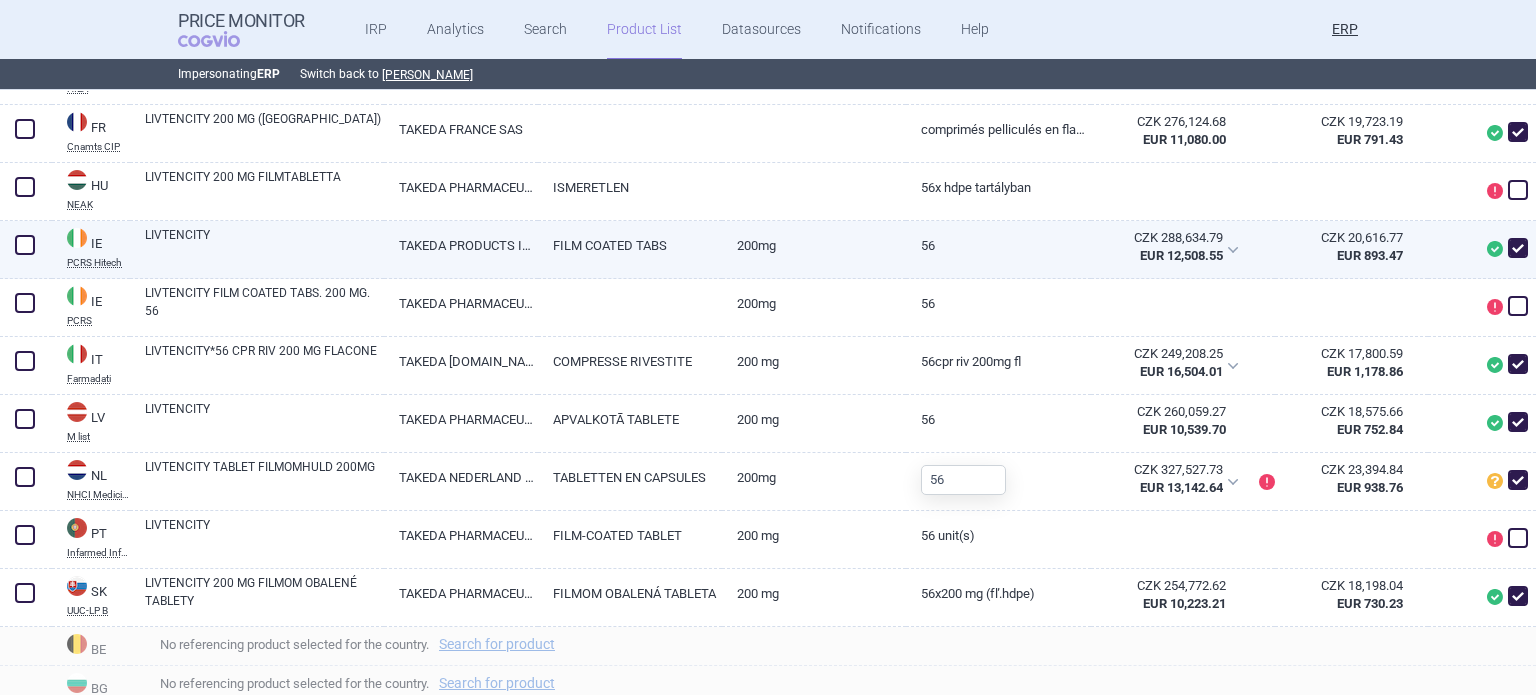 scroll, scrollTop: 1100, scrollLeft: 0, axis: vertical 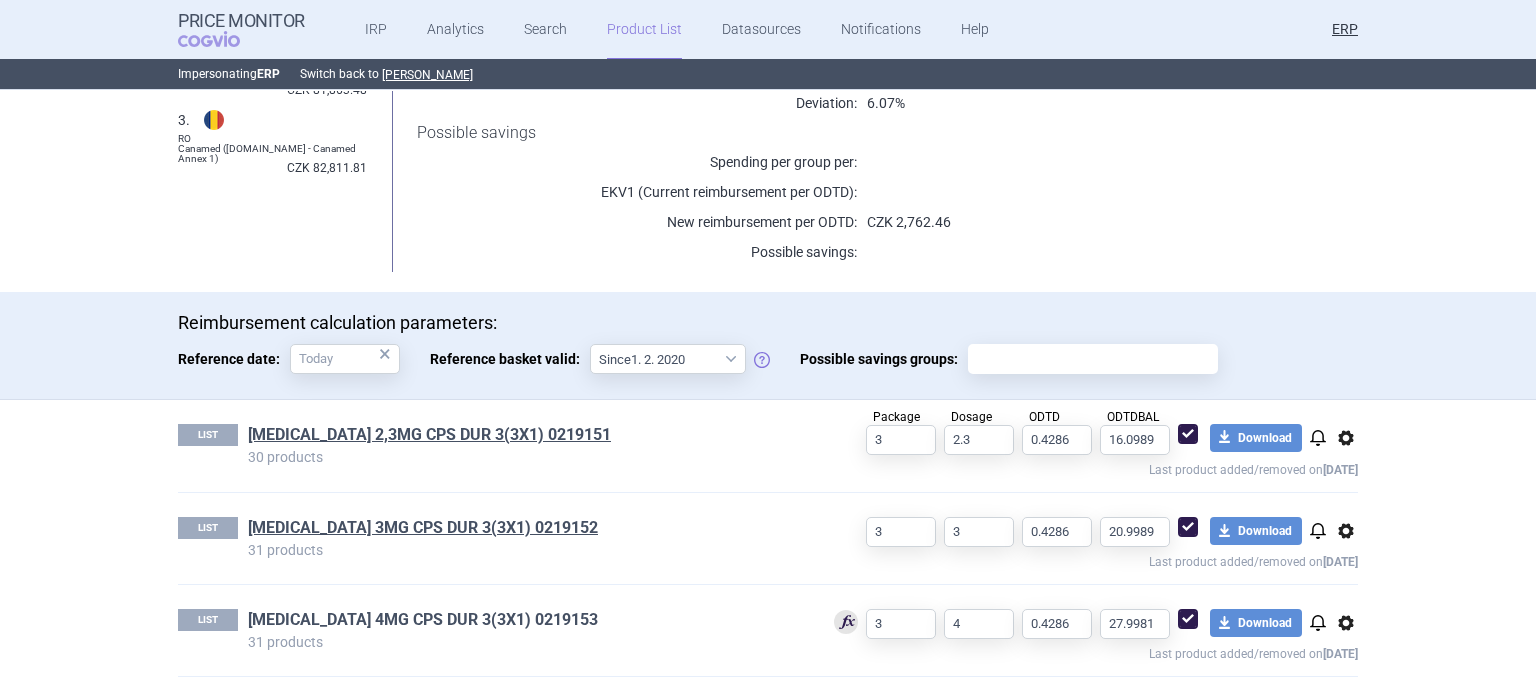 click on "NINLARO 4MG CPS DUR 3(3X1) 0219153" at bounding box center (423, 620) 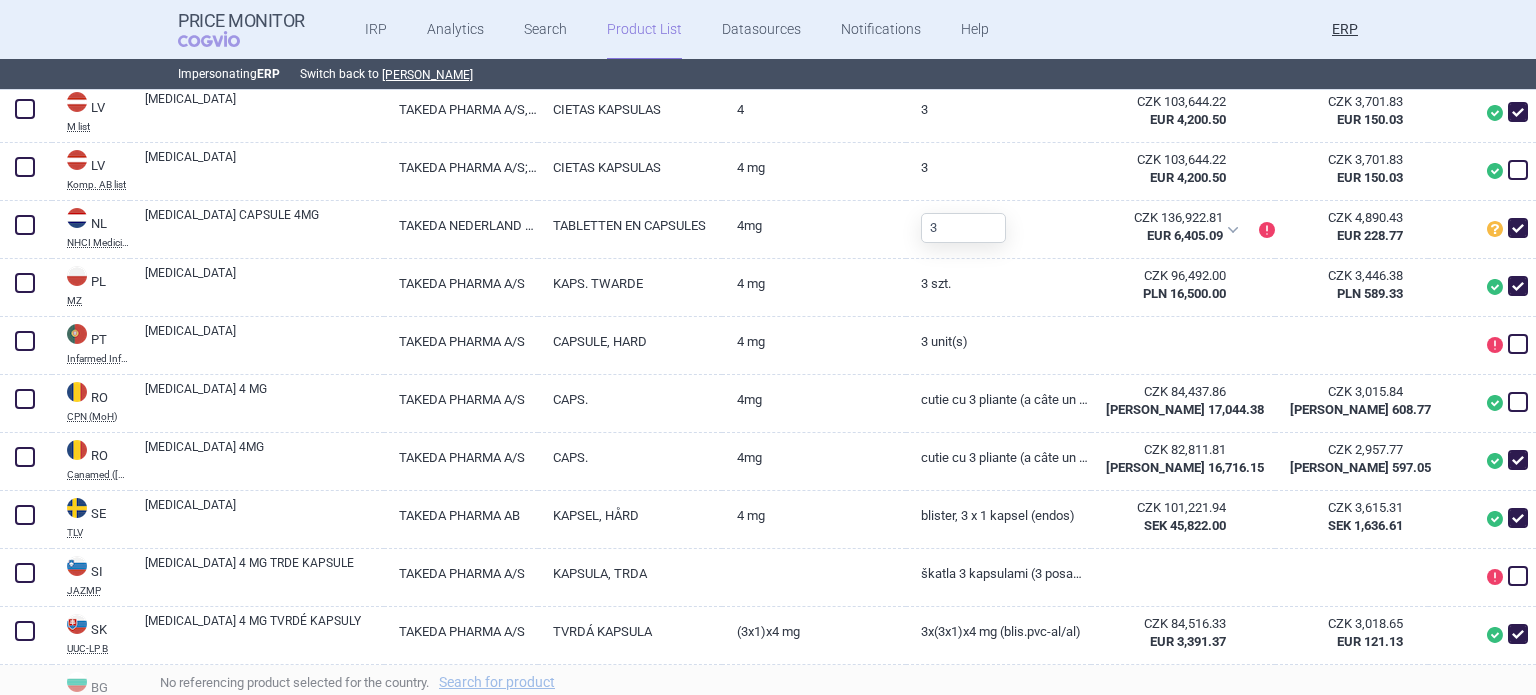scroll, scrollTop: 1700, scrollLeft: 0, axis: vertical 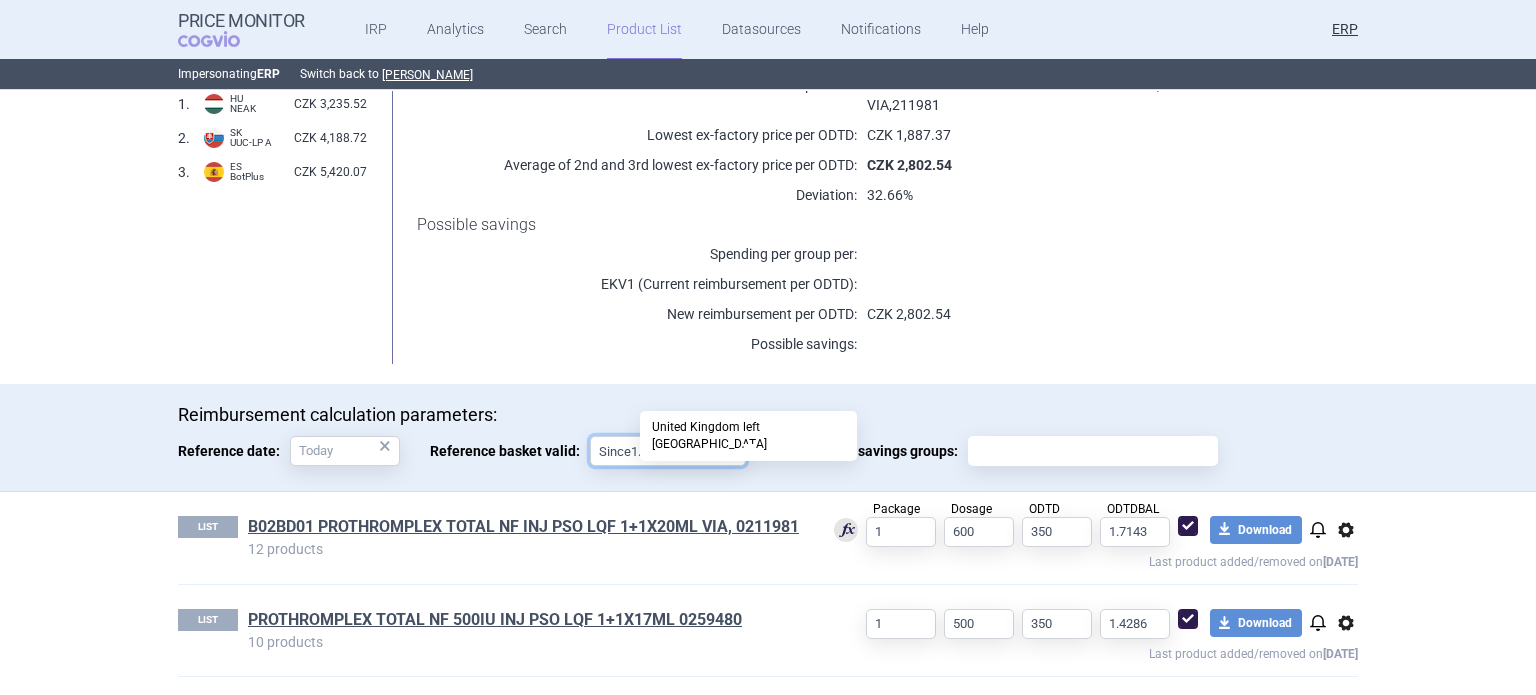 click on "Since  1. 2. 2020 Since  1. 7. 2013" at bounding box center (668, 451) 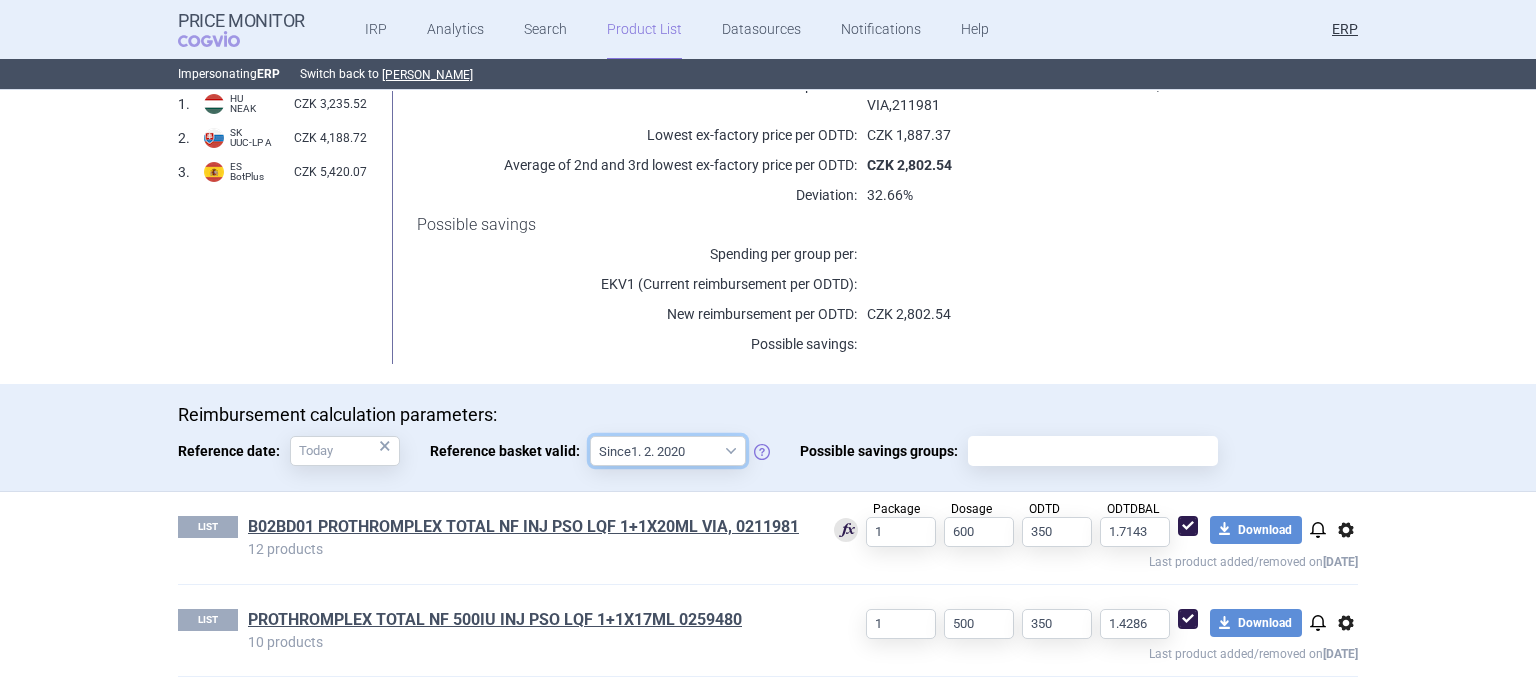 click on "Since  1. 2. 2020 Since  1. 7. 2013" at bounding box center (668, 451) 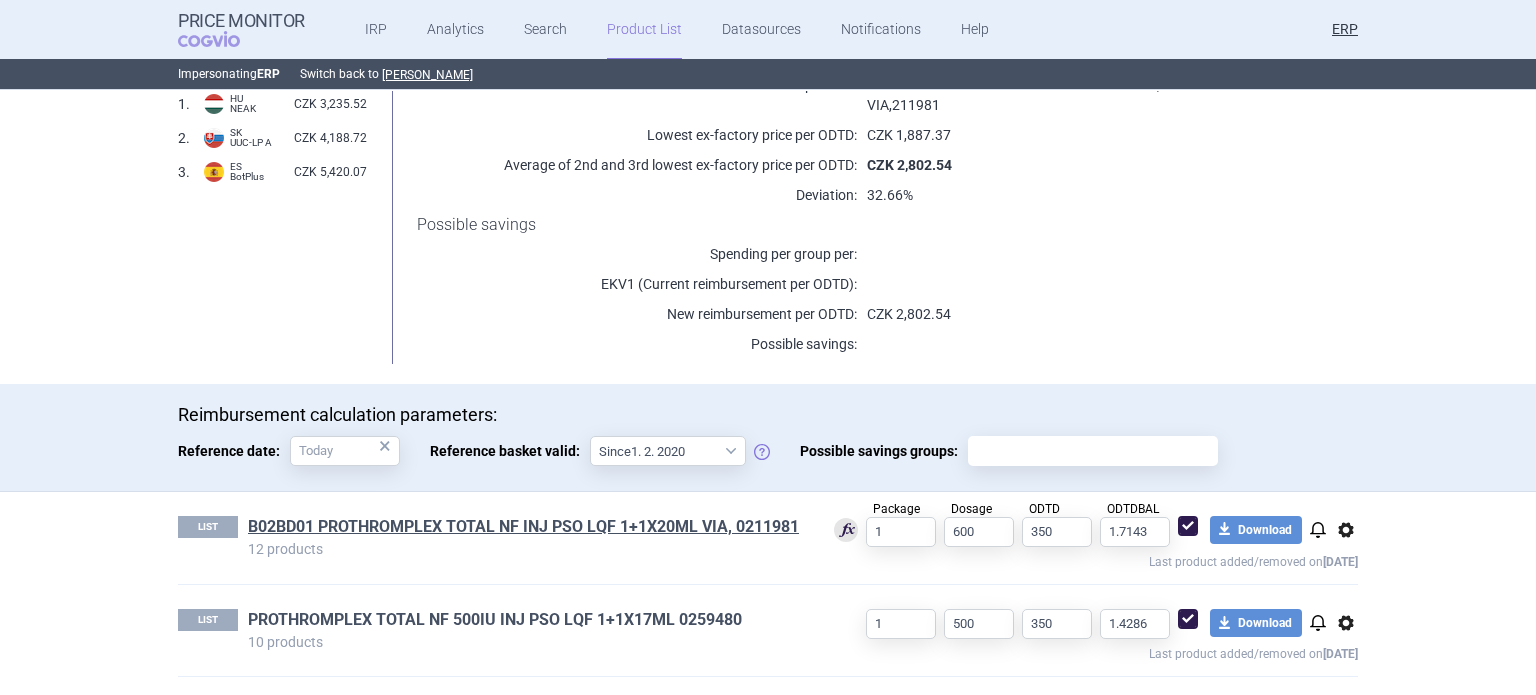 click on "PROTHROMPLEX TOTAL NF 500IU INJ PSO LQF 1+1X17ML 0259480" at bounding box center (495, 620) 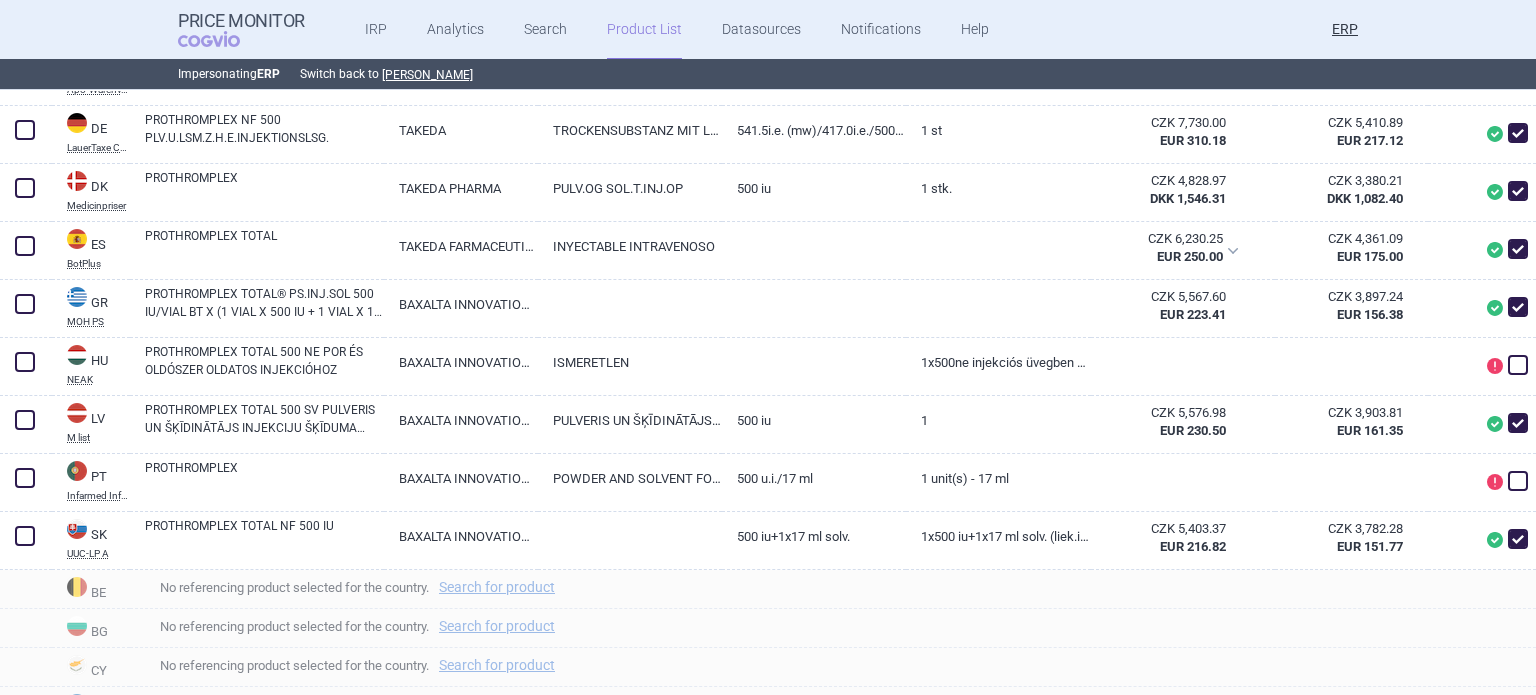 scroll, scrollTop: 700, scrollLeft: 0, axis: vertical 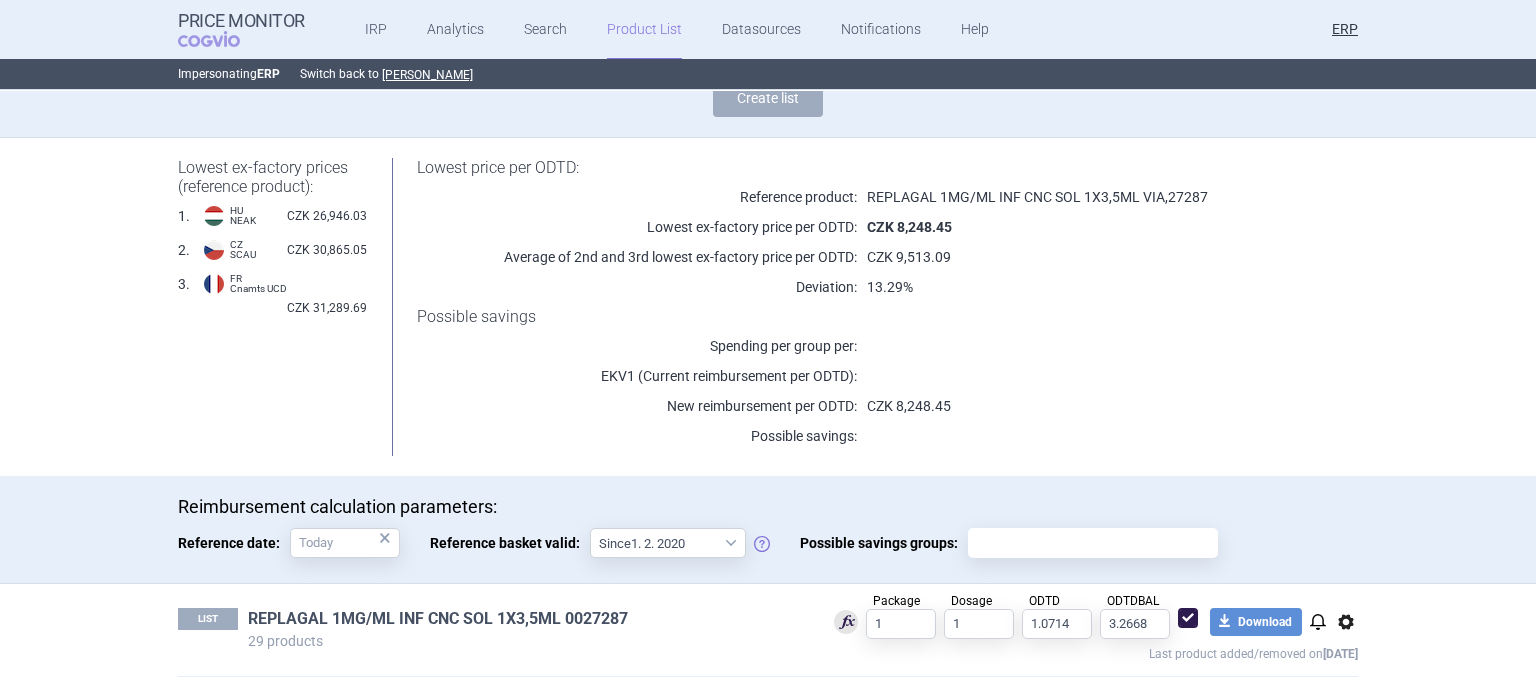 click on "REPLAGAL 1MG/ML INF CNC SOL 1X3,5ML 0027287" at bounding box center [438, 619] 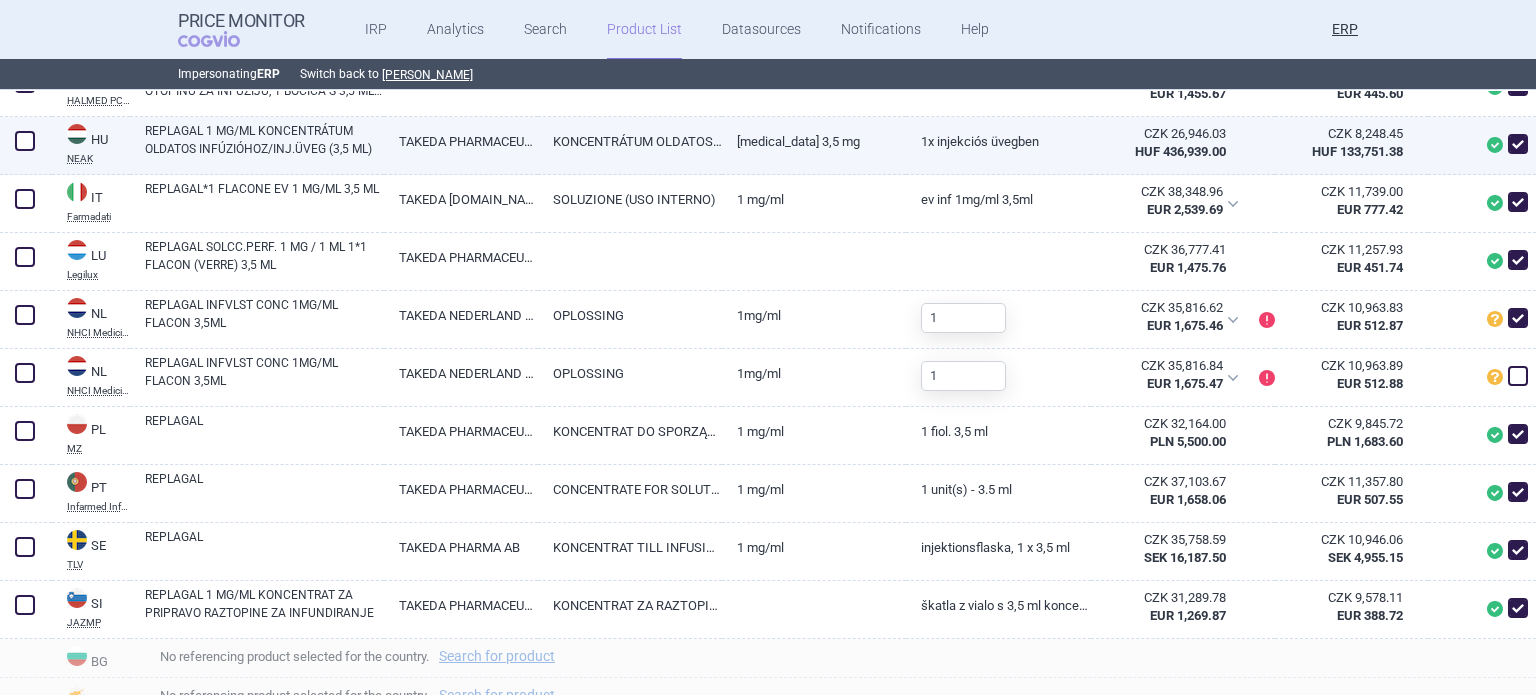 scroll, scrollTop: 1500, scrollLeft: 0, axis: vertical 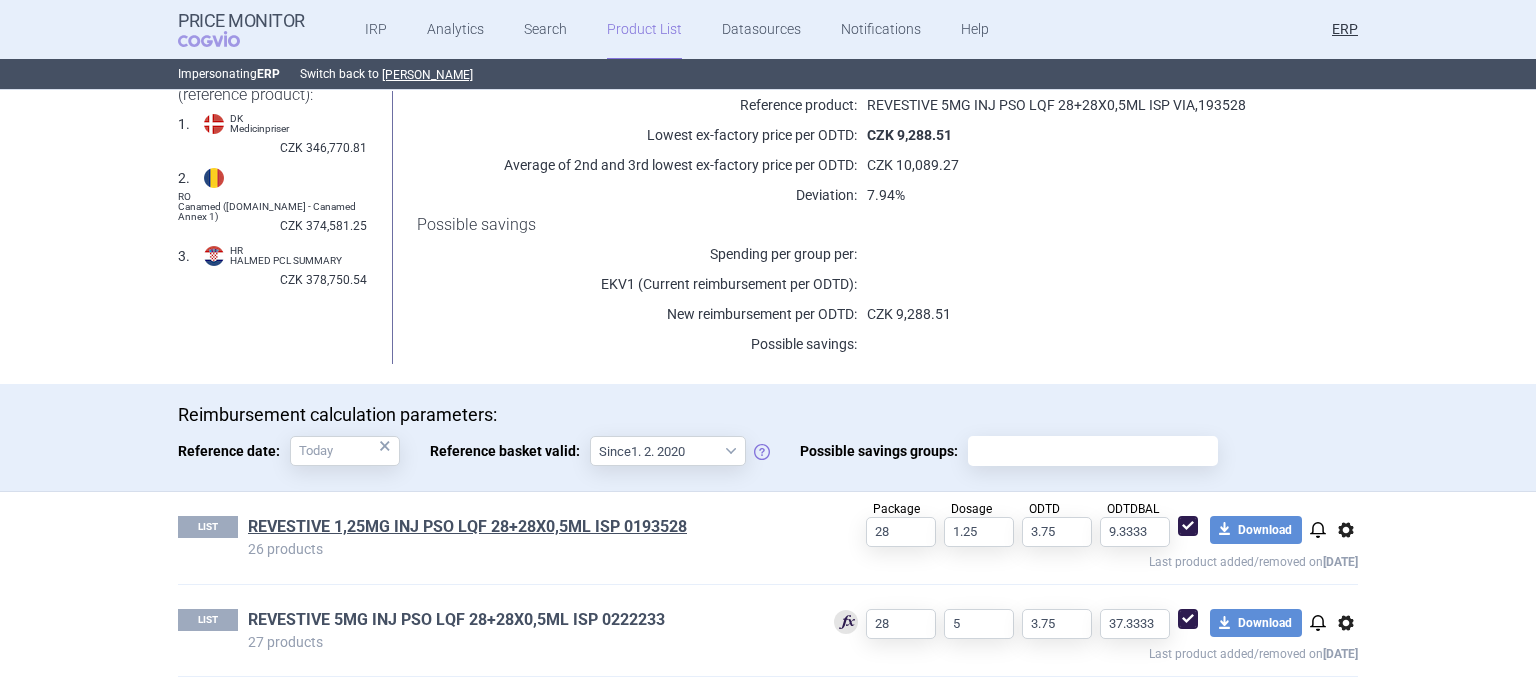 click on "REVESTIVE 5MG INJ PSO LQF 28+28X0,5ML ISP 0222233" at bounding box center [456, 620] 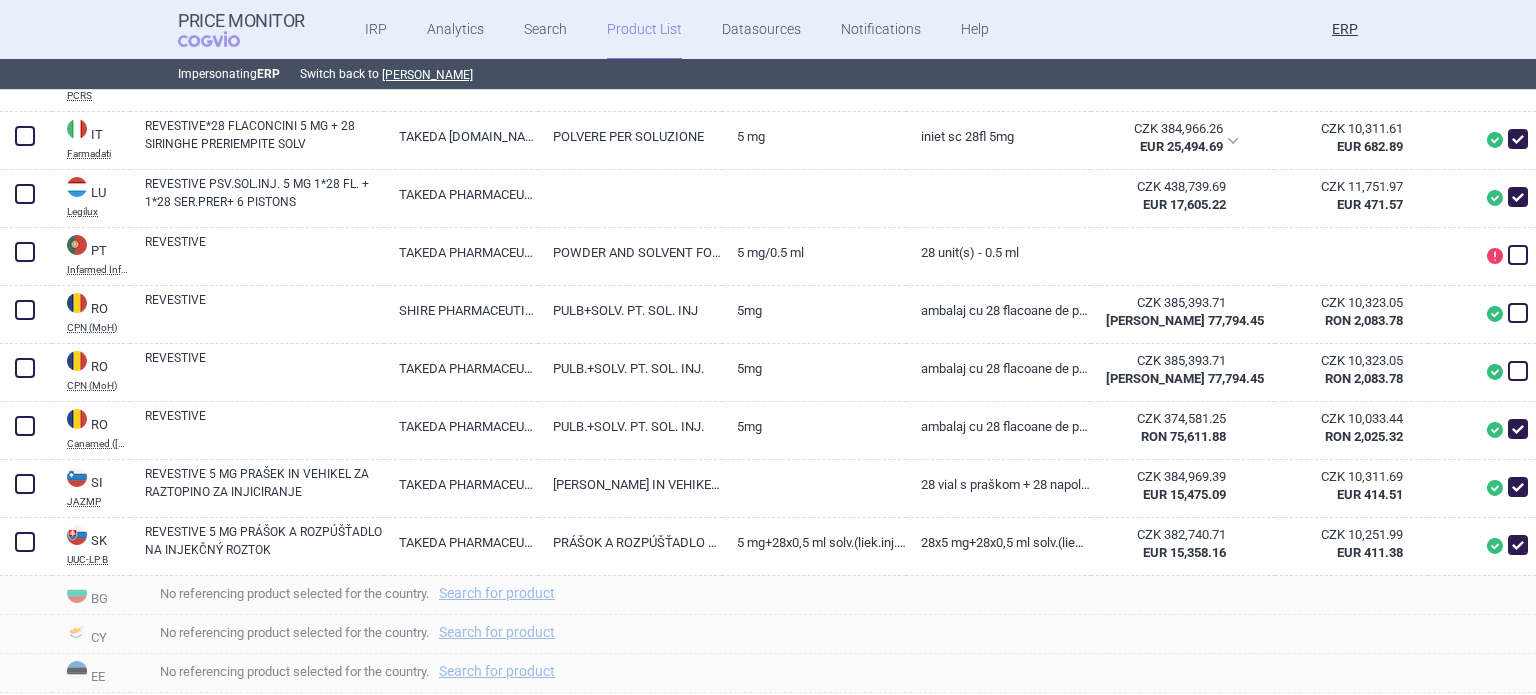 scroll, scrollTop: 1400, scrollLeft: 0, axis: vertical 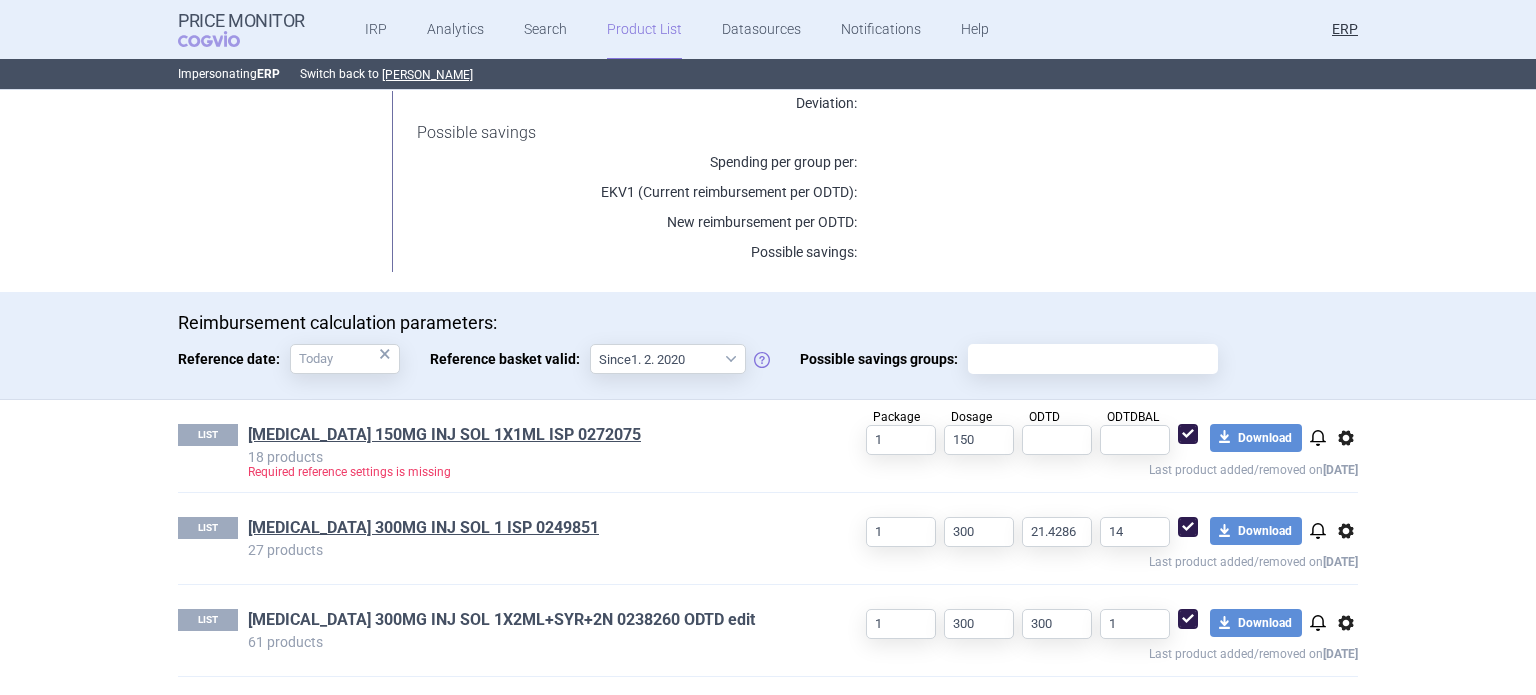 click on "[MEDICAL_DATA] 300MG INJ SOL 1X2ML+SYR+2N 0238260 ODTD edit" at bounding box center (501, 620) 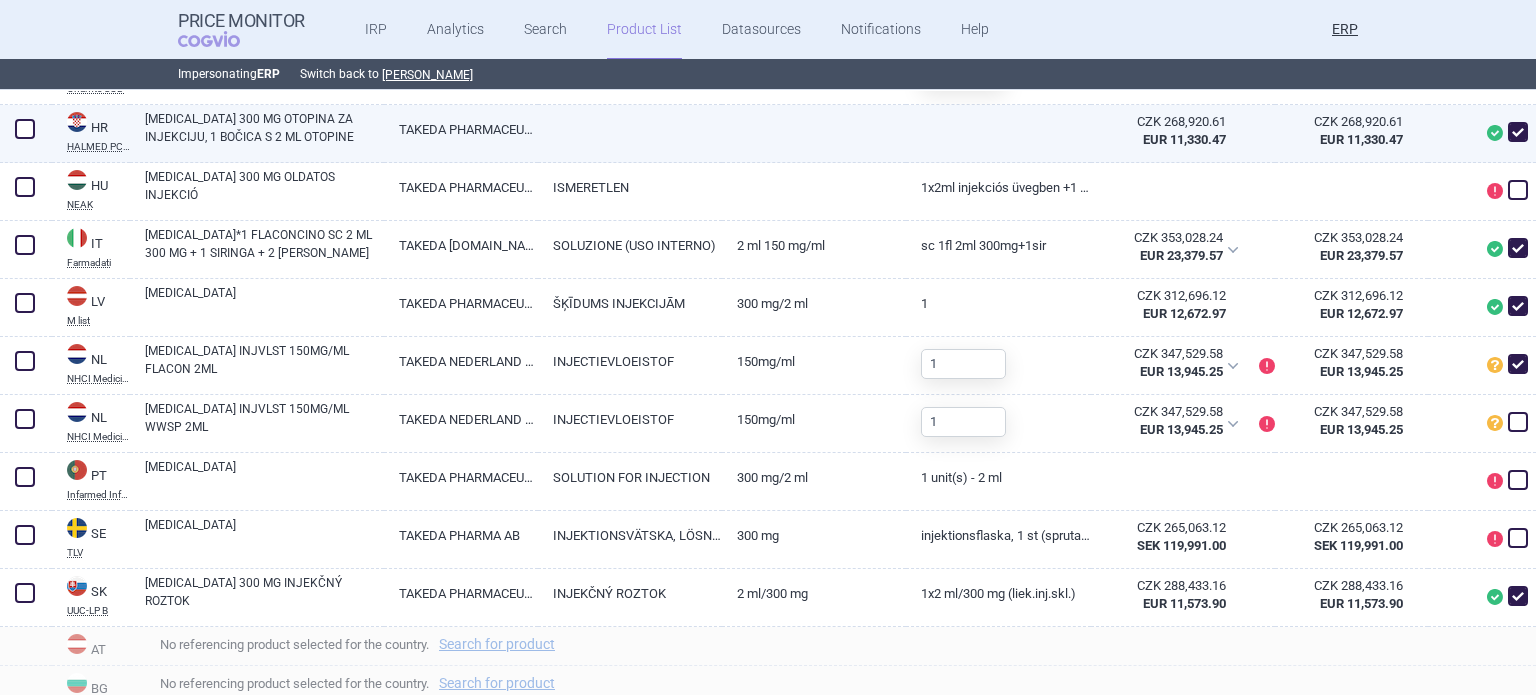 scroll, scrollTop: 1100, scrollLeft: 0, axis: vertical 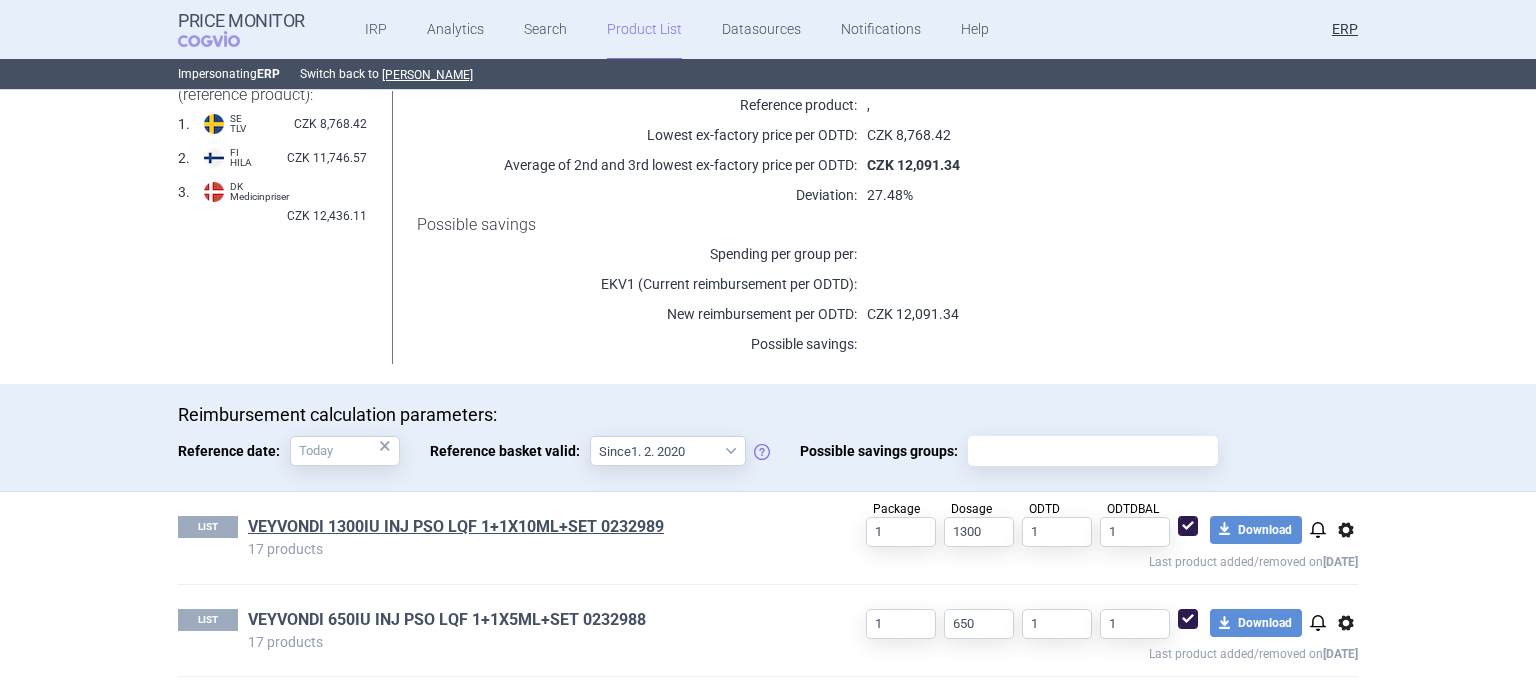 click on "VEYVONDI 650IU INJ PSO LQF 1+1X5ML+SET 0232988" at bounding box center (447, 620) 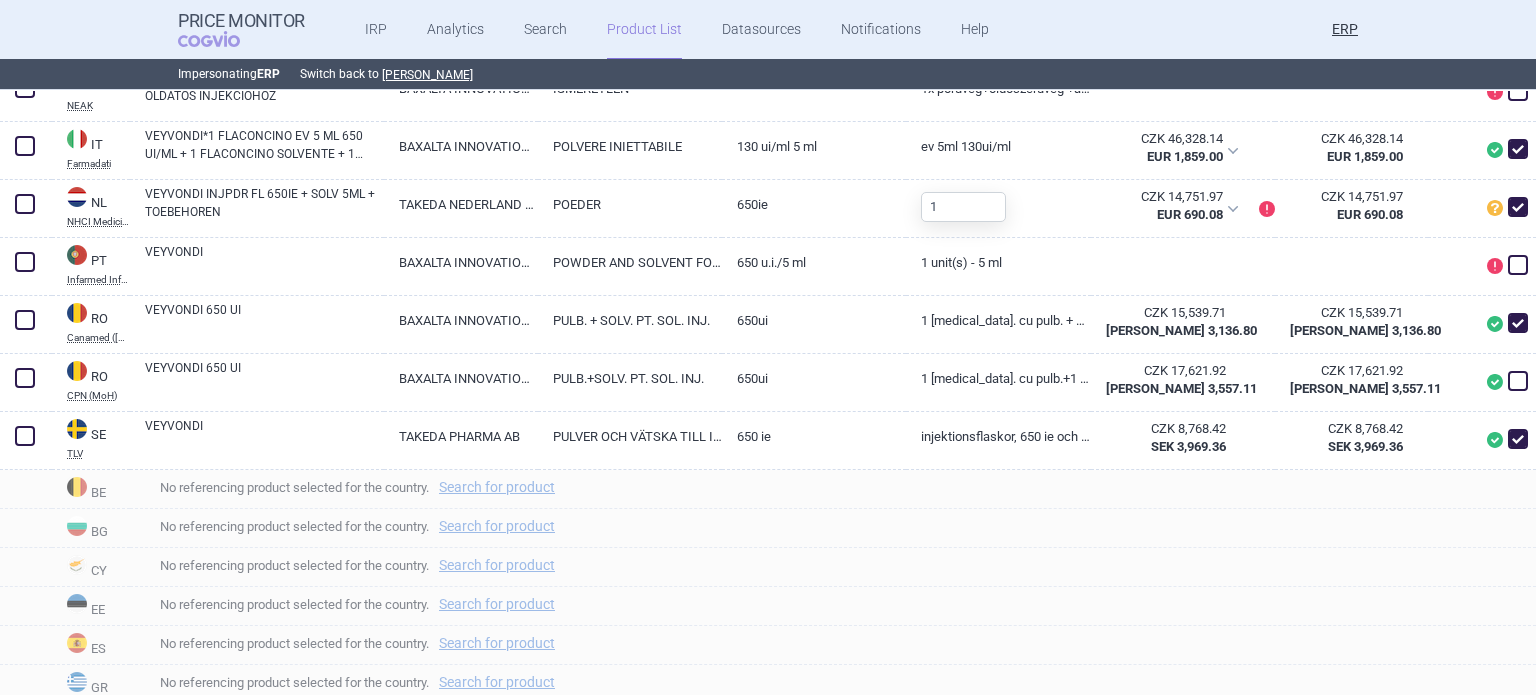 scroll, scrollTop: 1100, scrollLeft: 0, axis: vertical 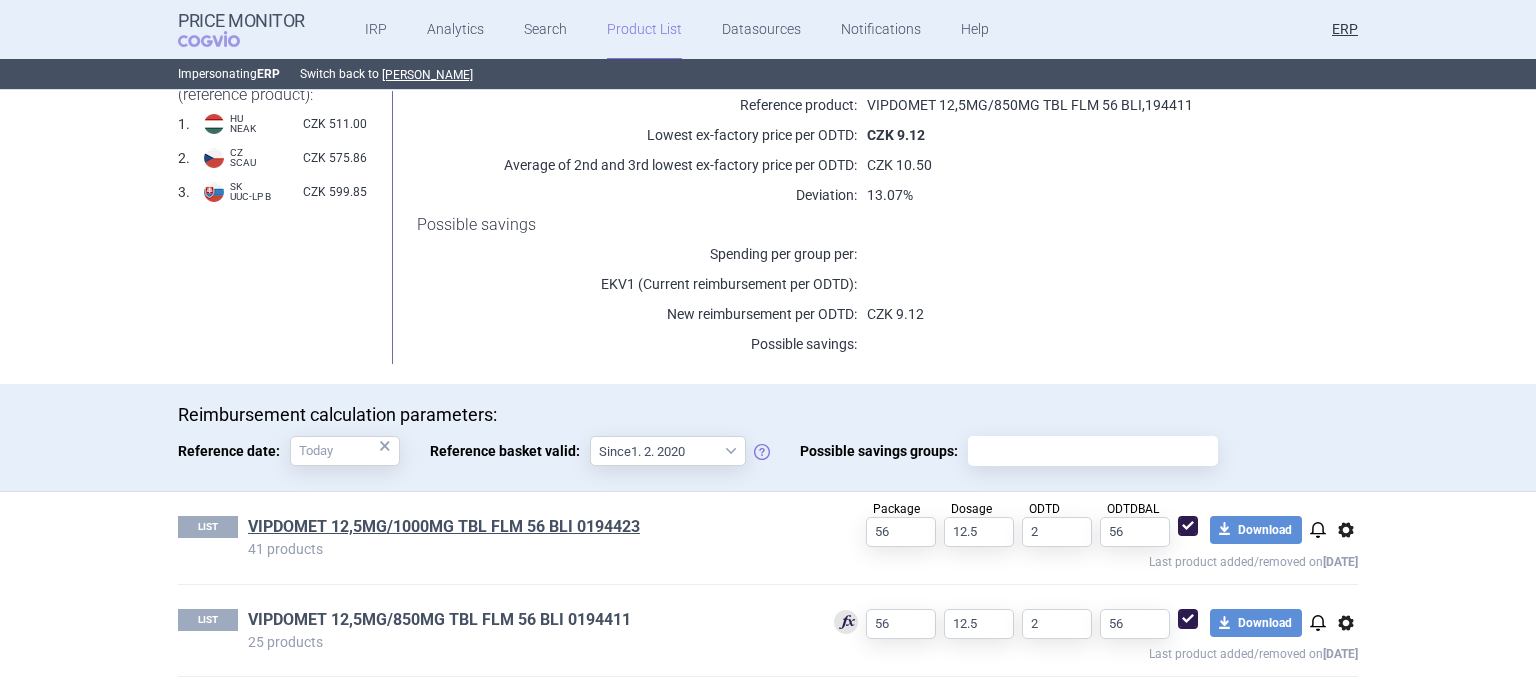 click on "VIPDOMET 12,5MG/850MG TBL FLM 56 BLI 0194411" at bounding box center [439, 620] 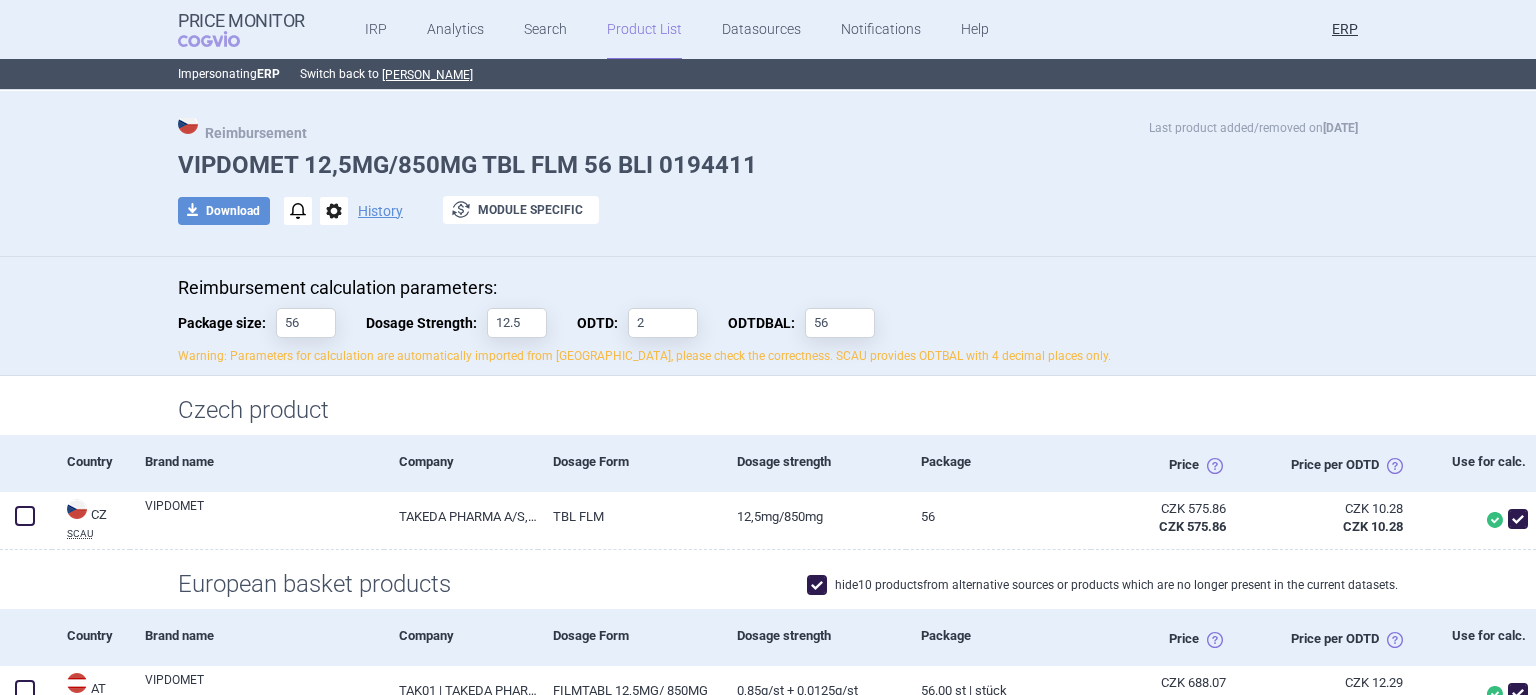 scroll, scrollTop: 0, scrollLeft: 0, axis: both 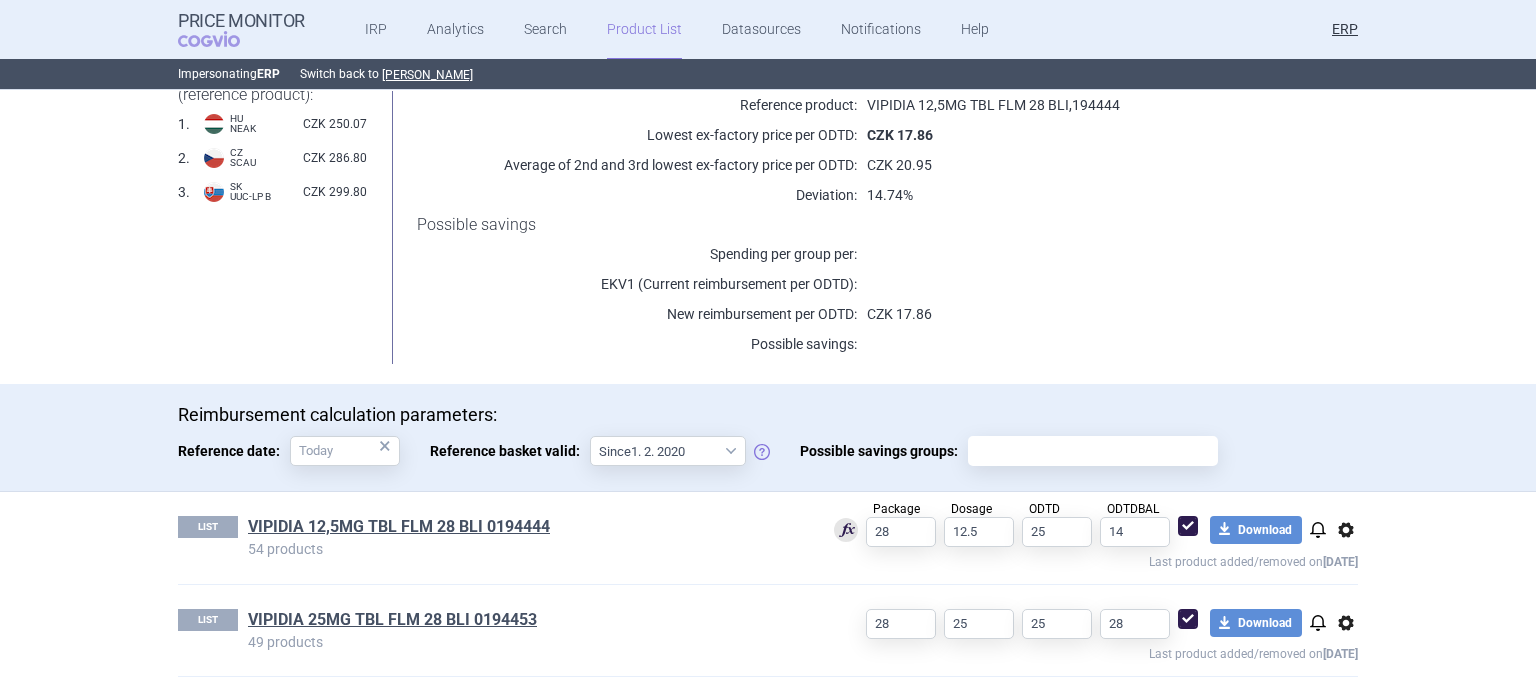 click on "VIPIDIA 25MG TBL FLM 28 BLI 0194453" at bounding box center (392, 620) 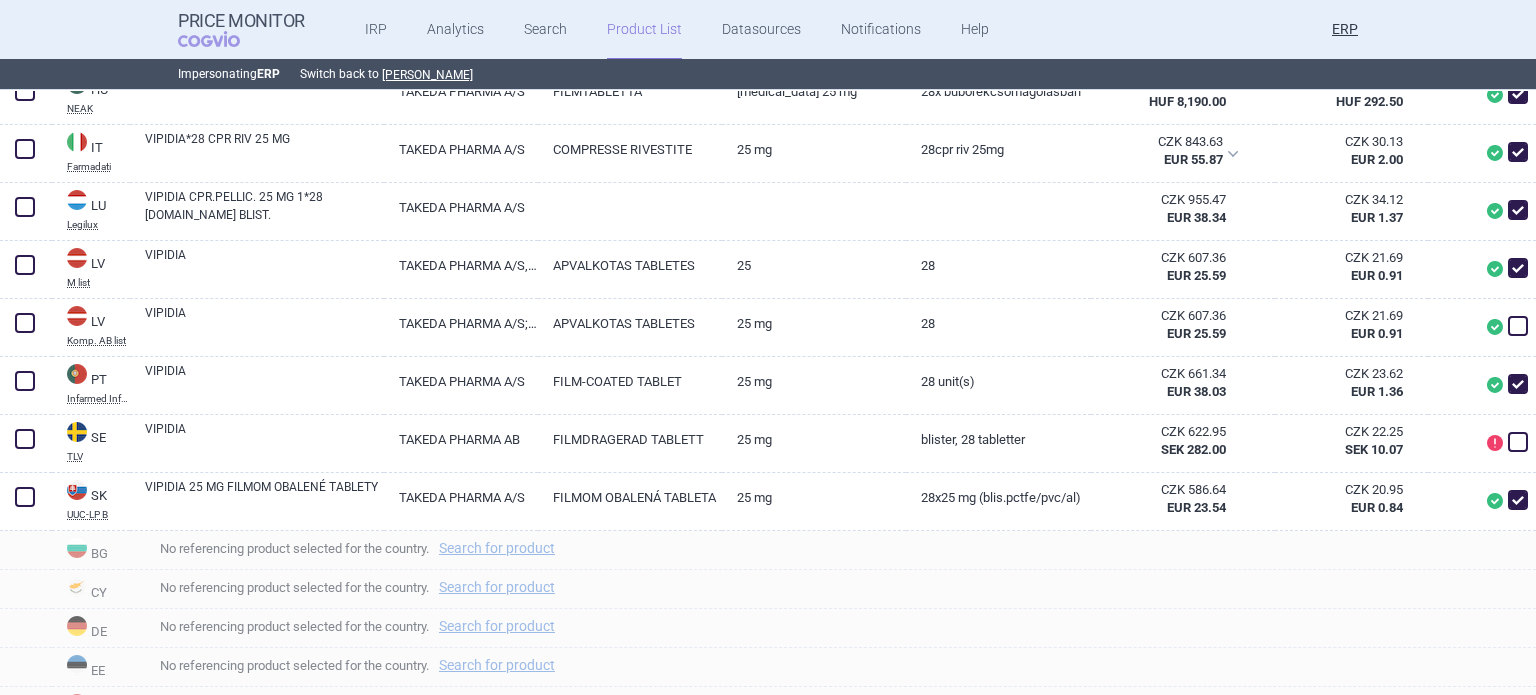 scroll, scrollTop: 1100, scrollLeft: 0, axis: vertical 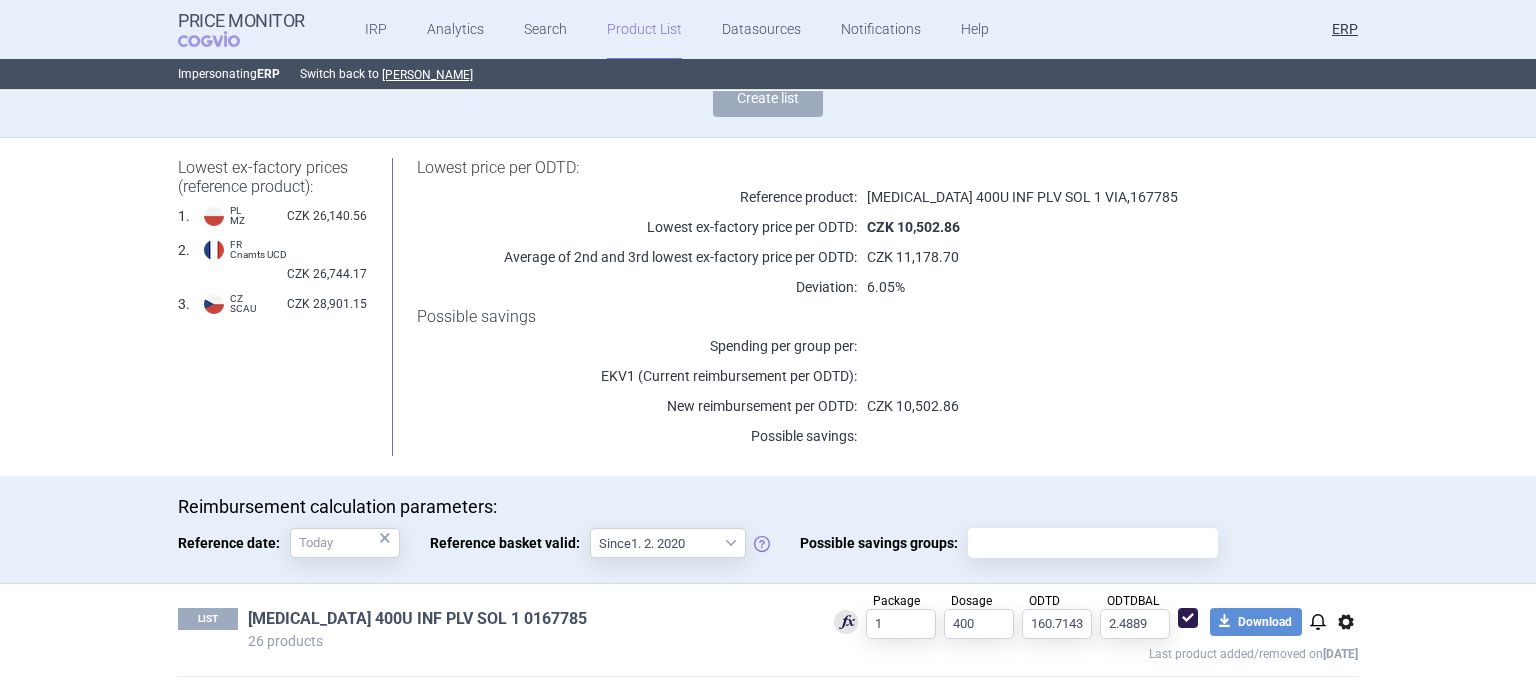 click on "VPRIV 400U INF PLV SOL 1 0167785" at bounding box center [417, 619] 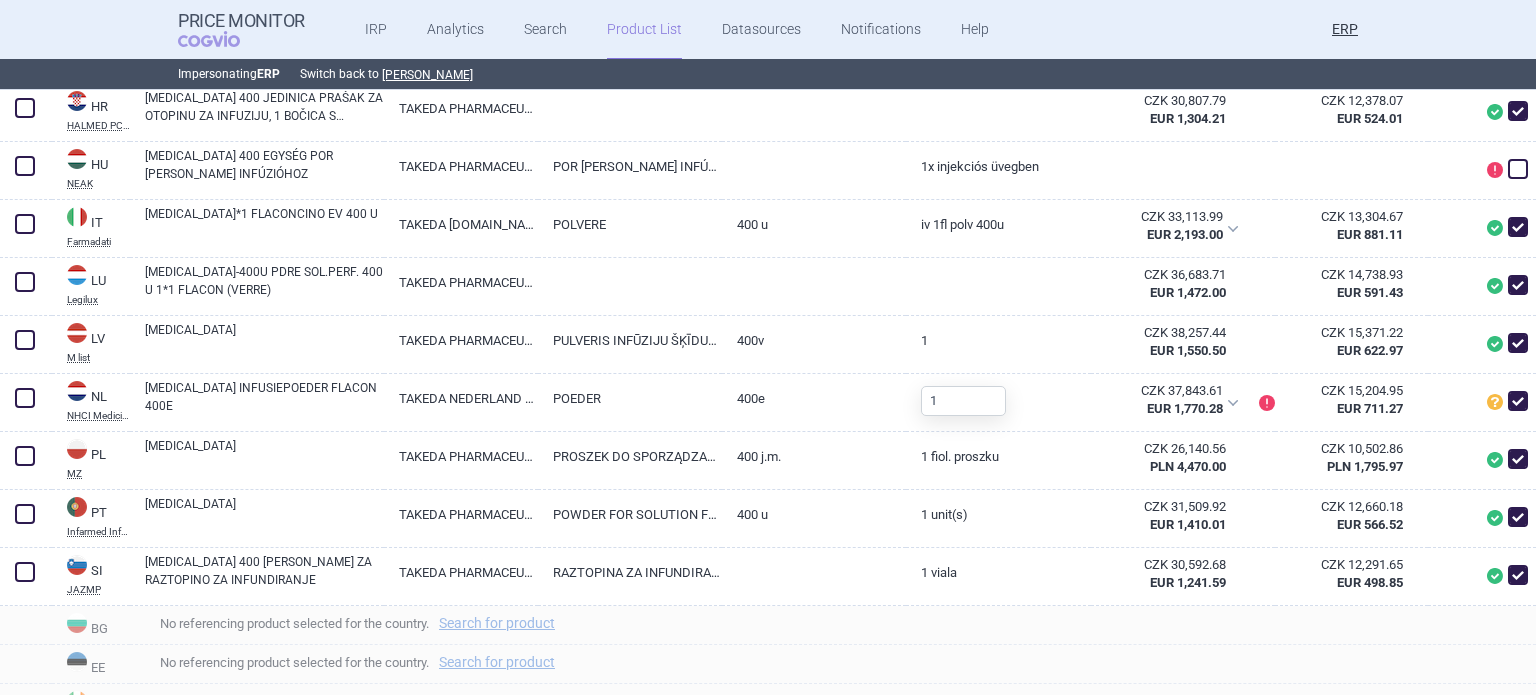 scroll, scrollTop: 1400, scrollLeft: 0, axis: vertical 